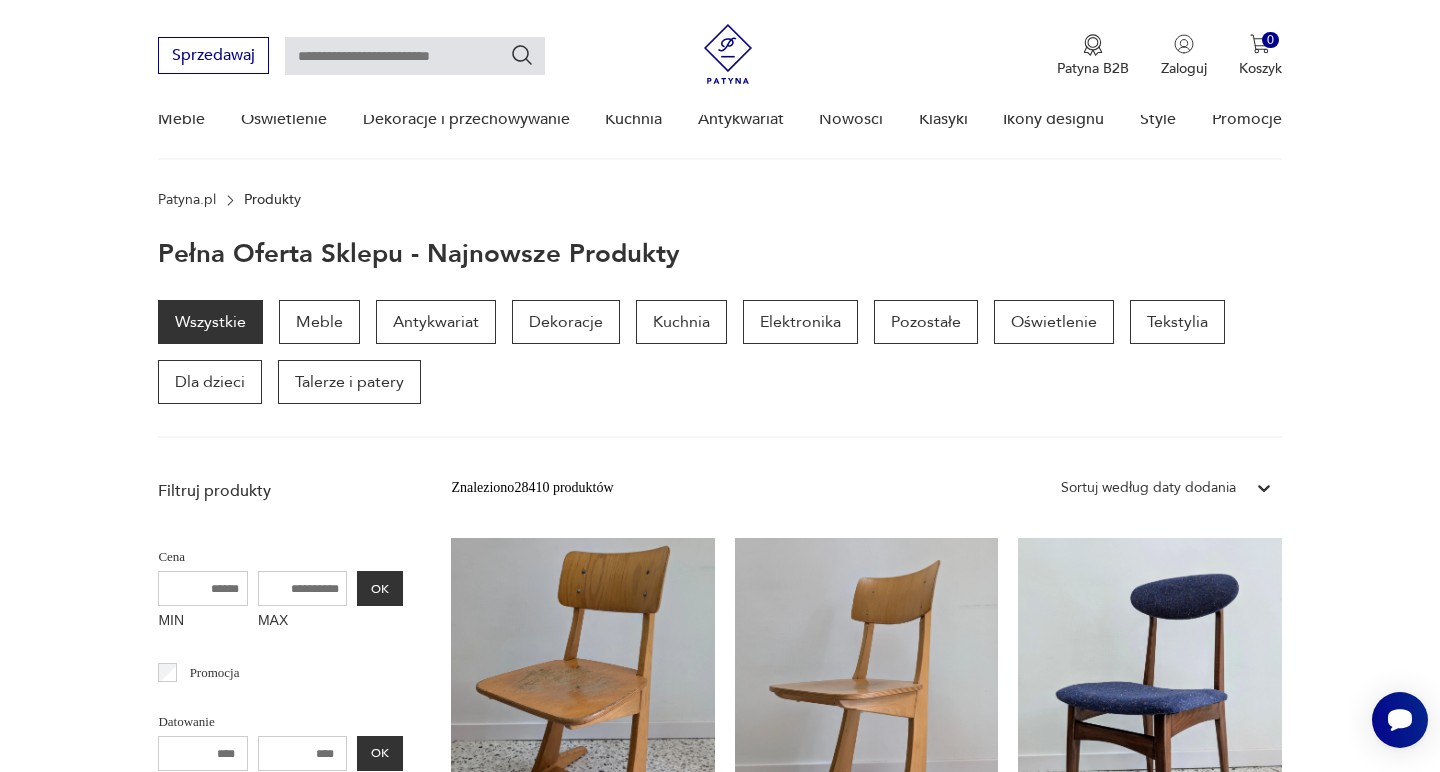 scroll, scrollTop: 396, scrollLeft: 0, axis: vertical 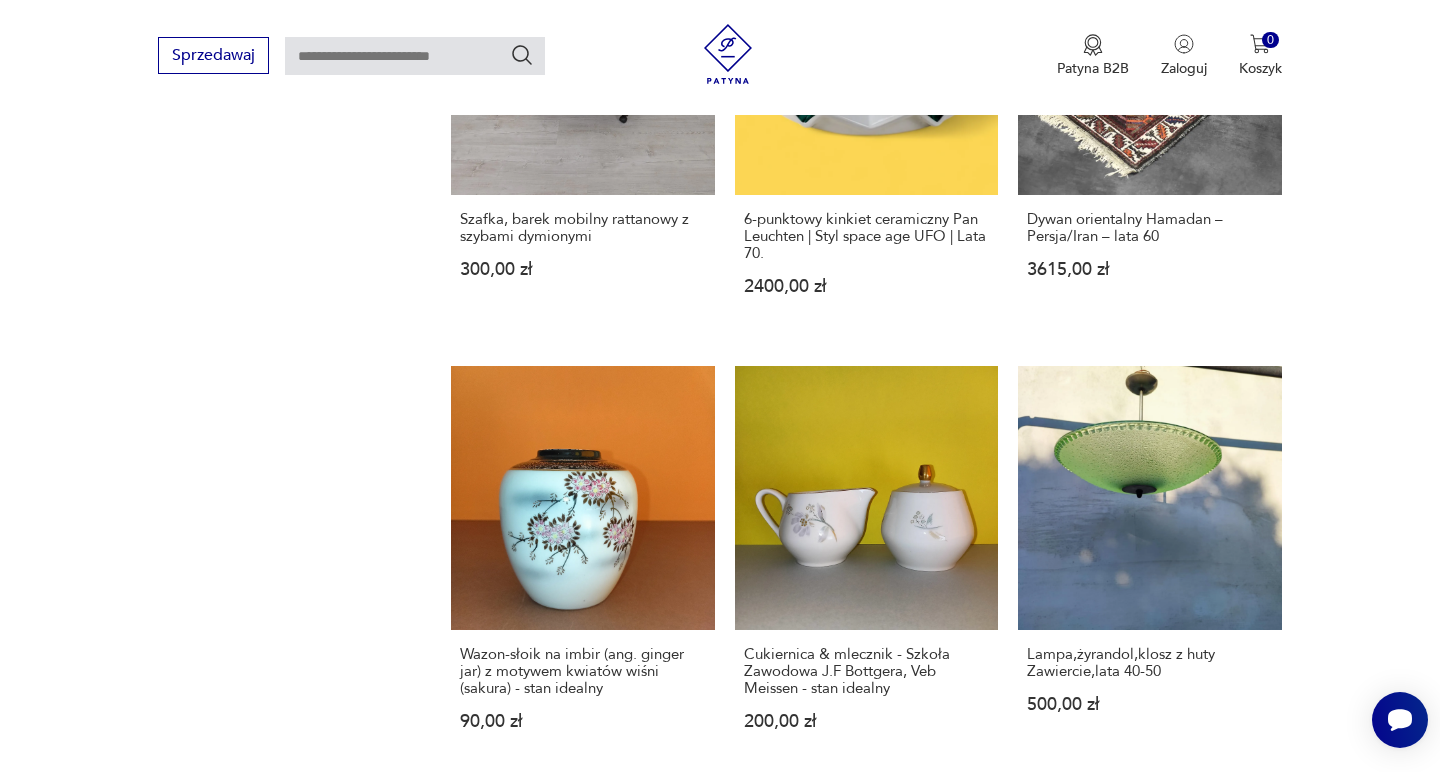 click on "2" at bounding box center [854, 1691] 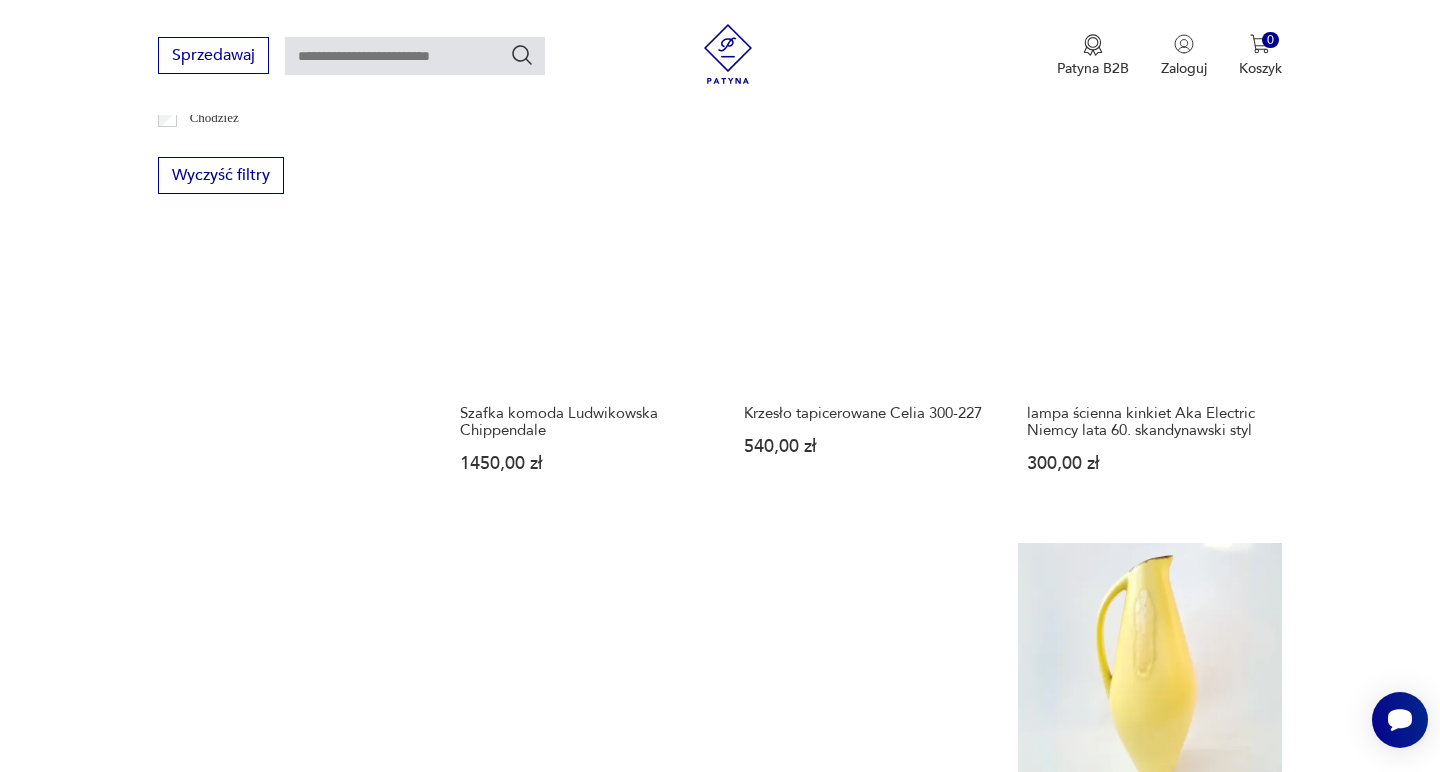 scroll, scrollTop: 1472, scrollLeft: 0, axis: vertical 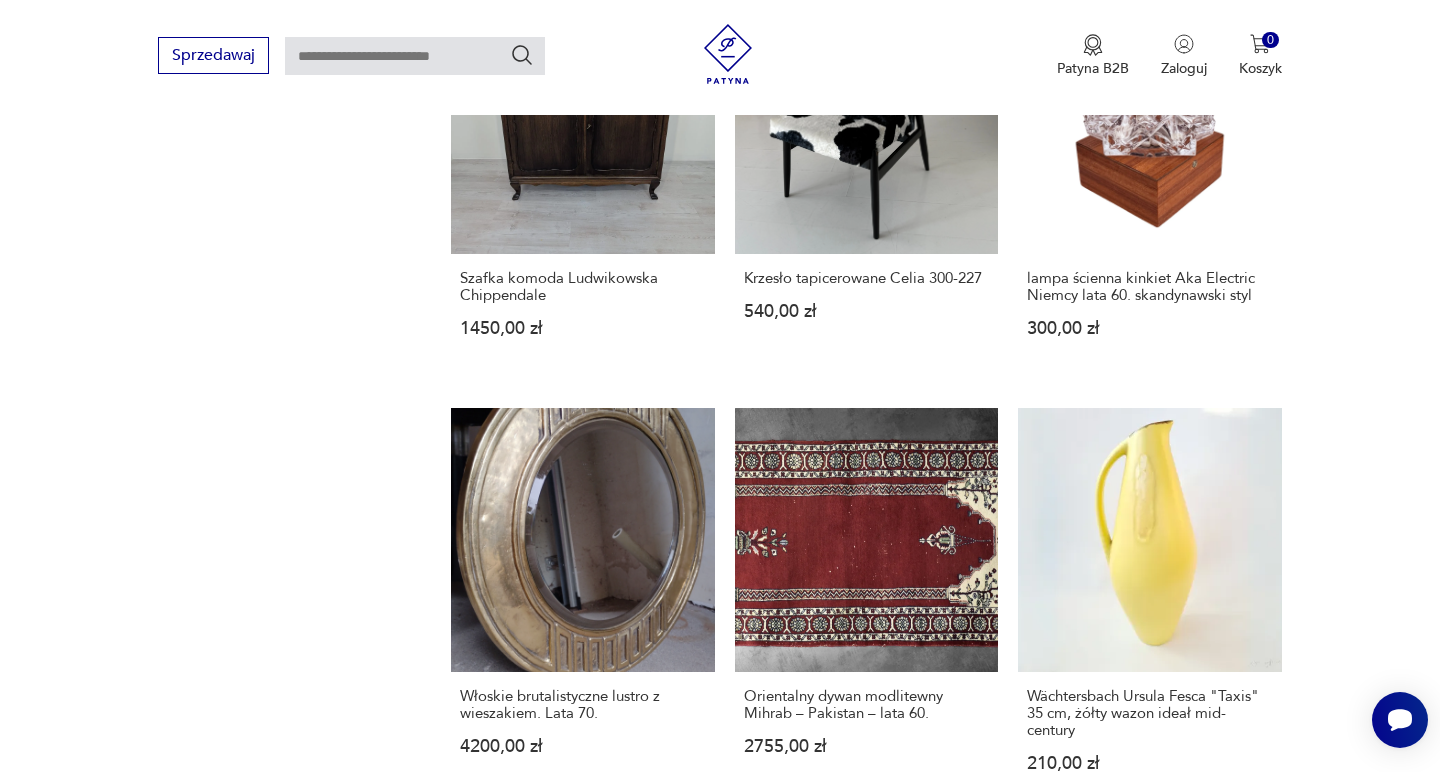 click on "3" at bounding box center (900, 1716) 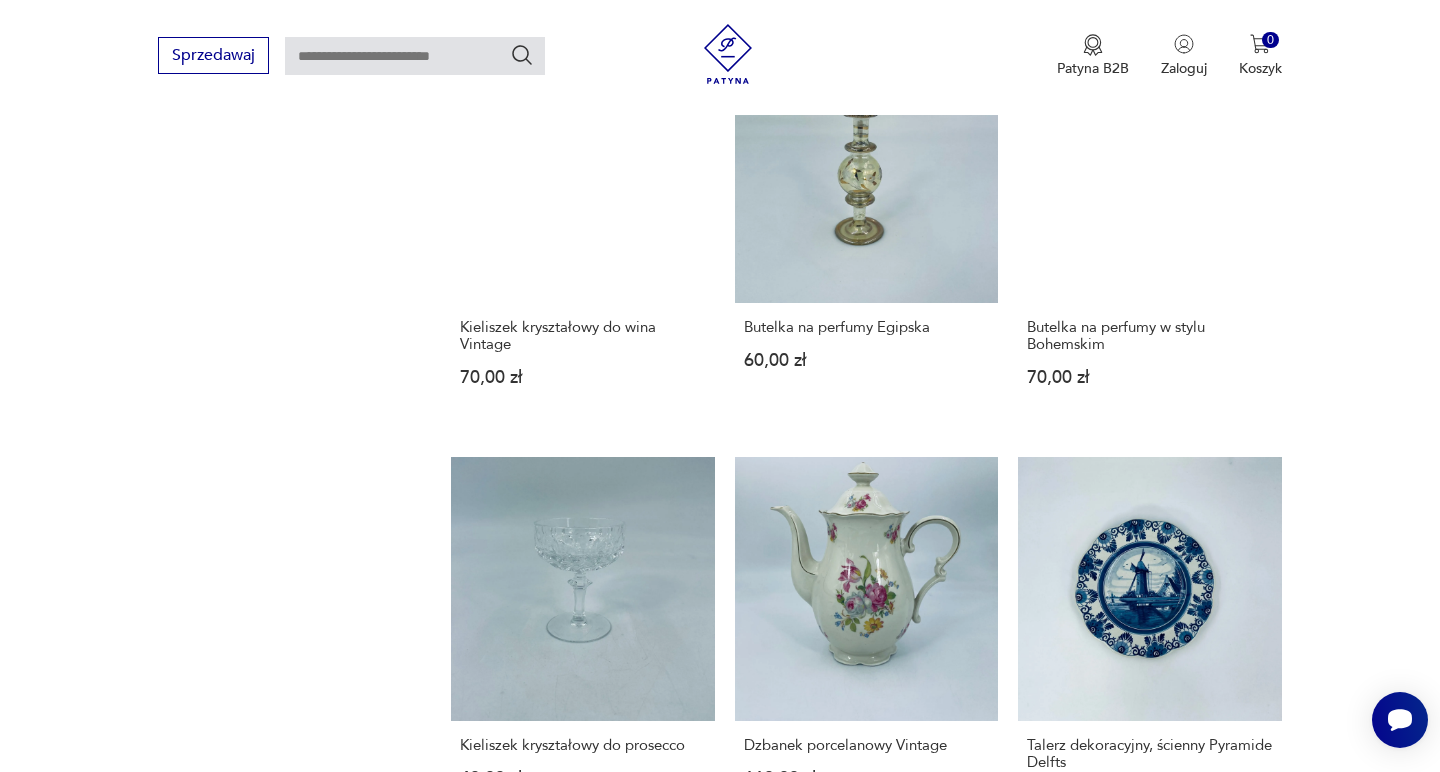 scroll, scrollTop: 1612, scrollLeft: 0, axis: vertical 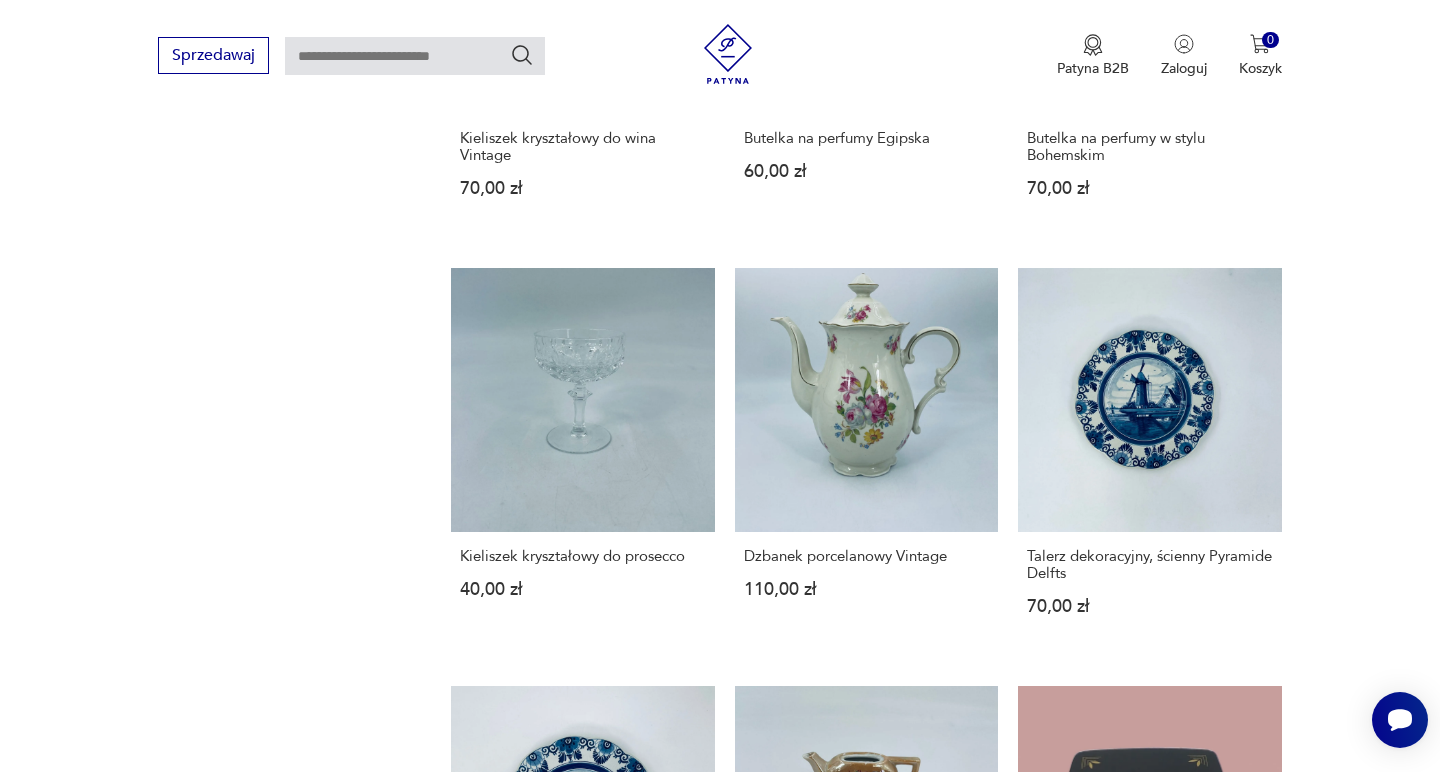 click on "4" at bounding box center [946, 1576] 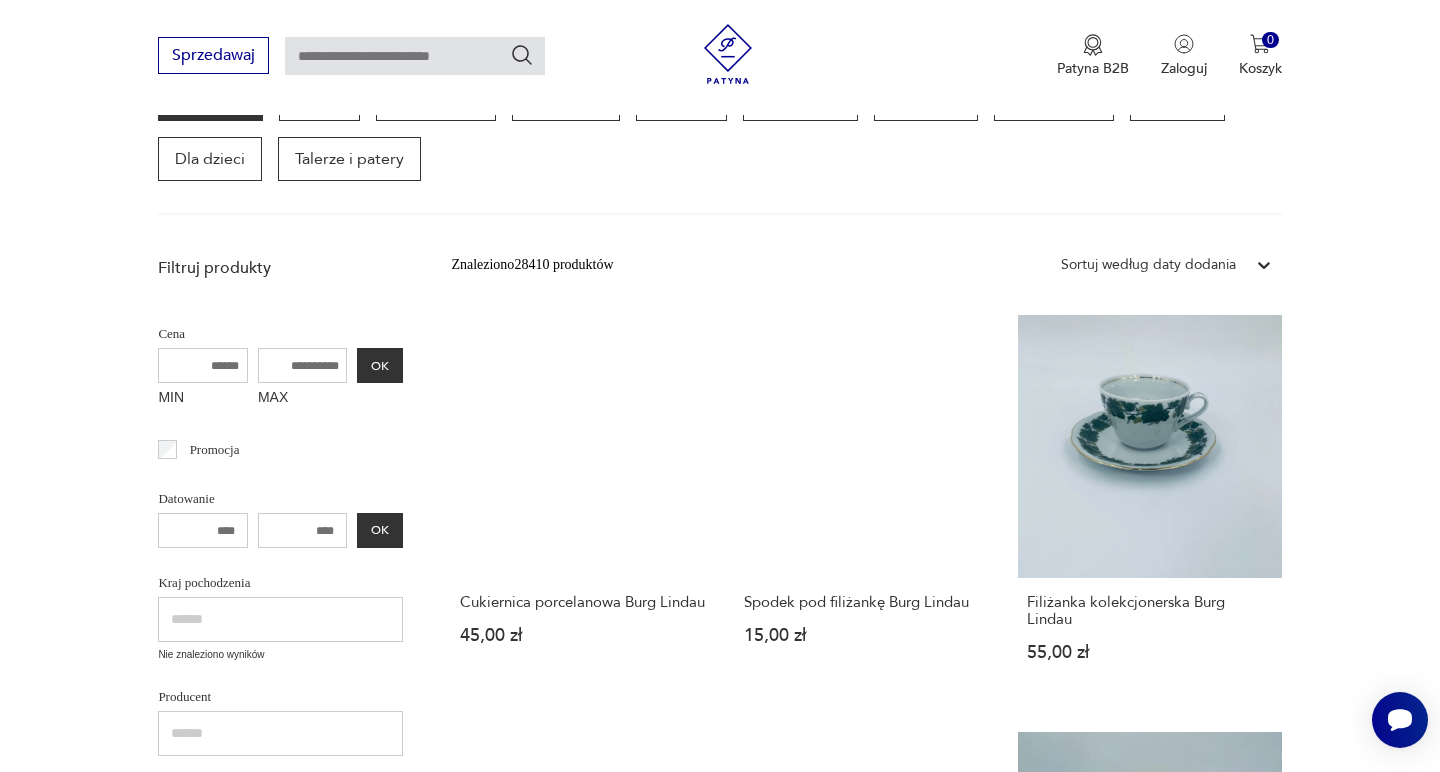 scroll, scrollTop: 260, scrollLeft: 0, axis: vertical 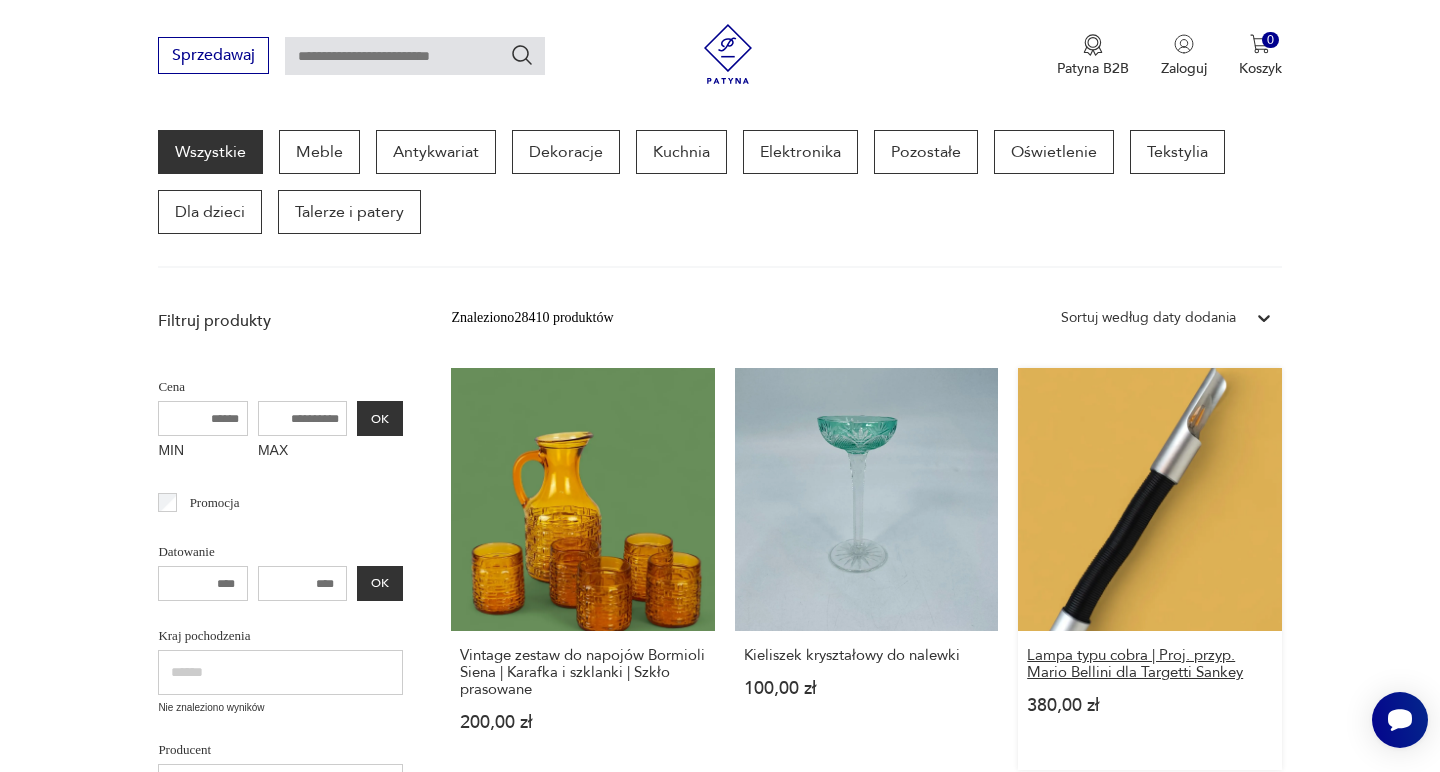 click on "Lampa typu cobra | Proj. przyp. Mario Bellini dla Targetti Sankey" at bounding box center [1149, 664] 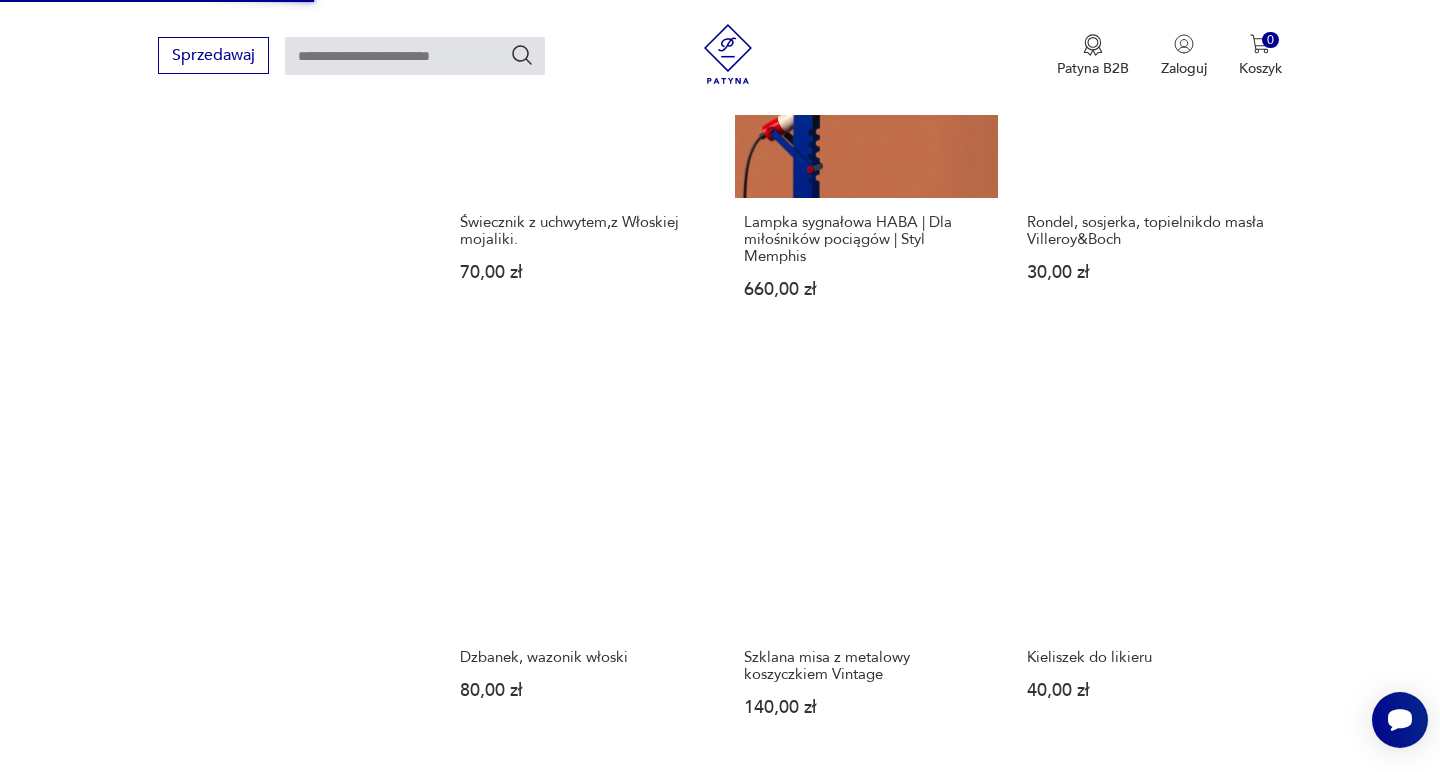 scroll, scrollTop: 1575, scrollLeft: 0, axis: vertical 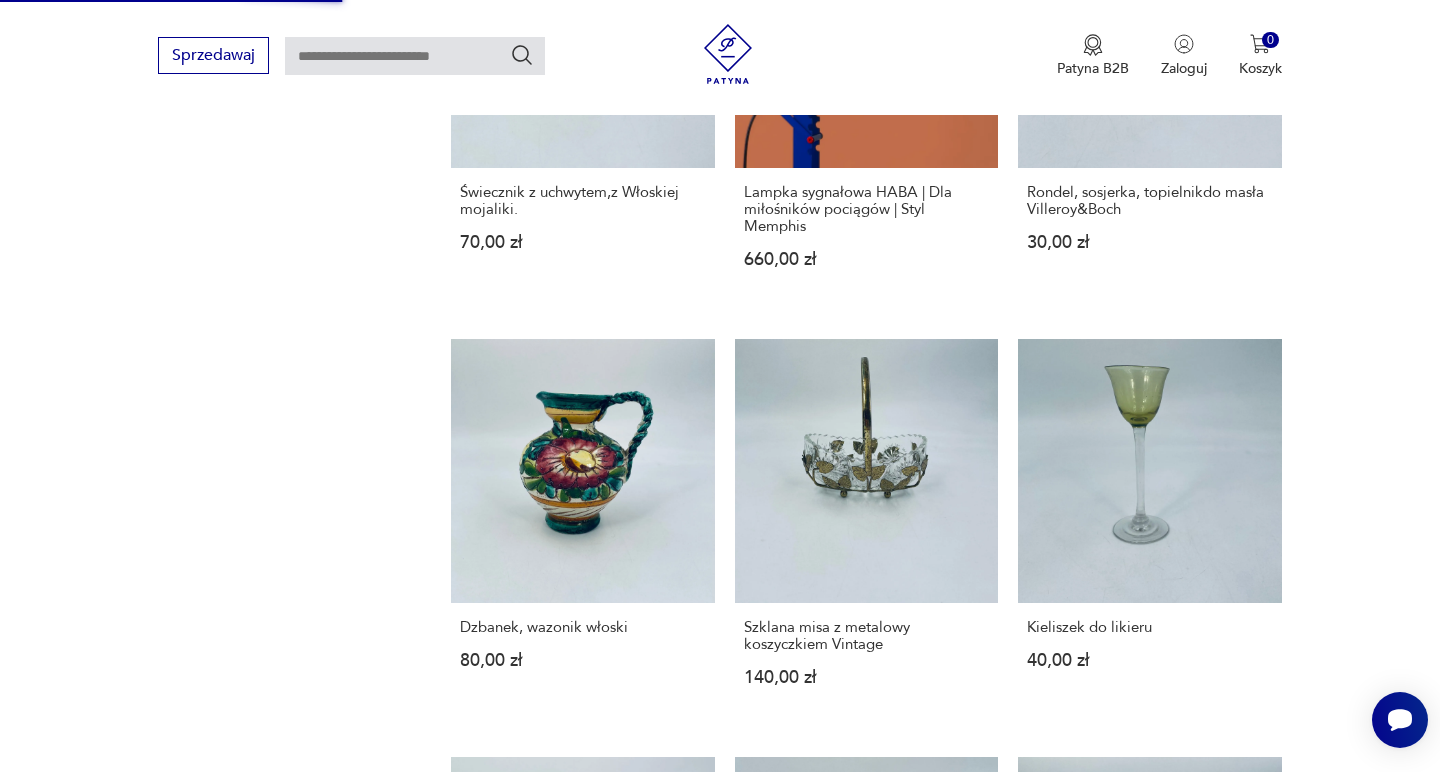click on "5" at bounding box center (992, 1613) 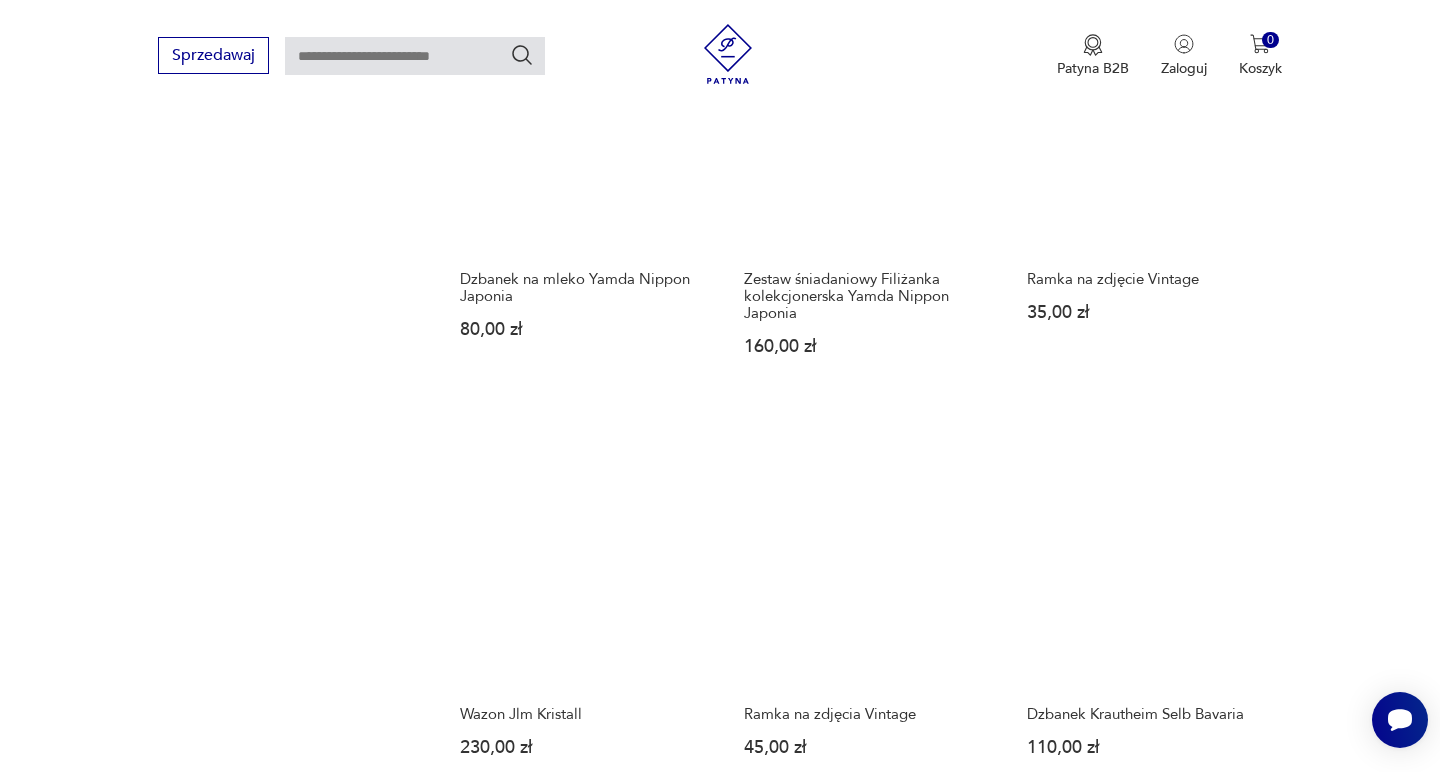 scroll, scrollTop: 1615, scrollLeft: 0, axis: vertical 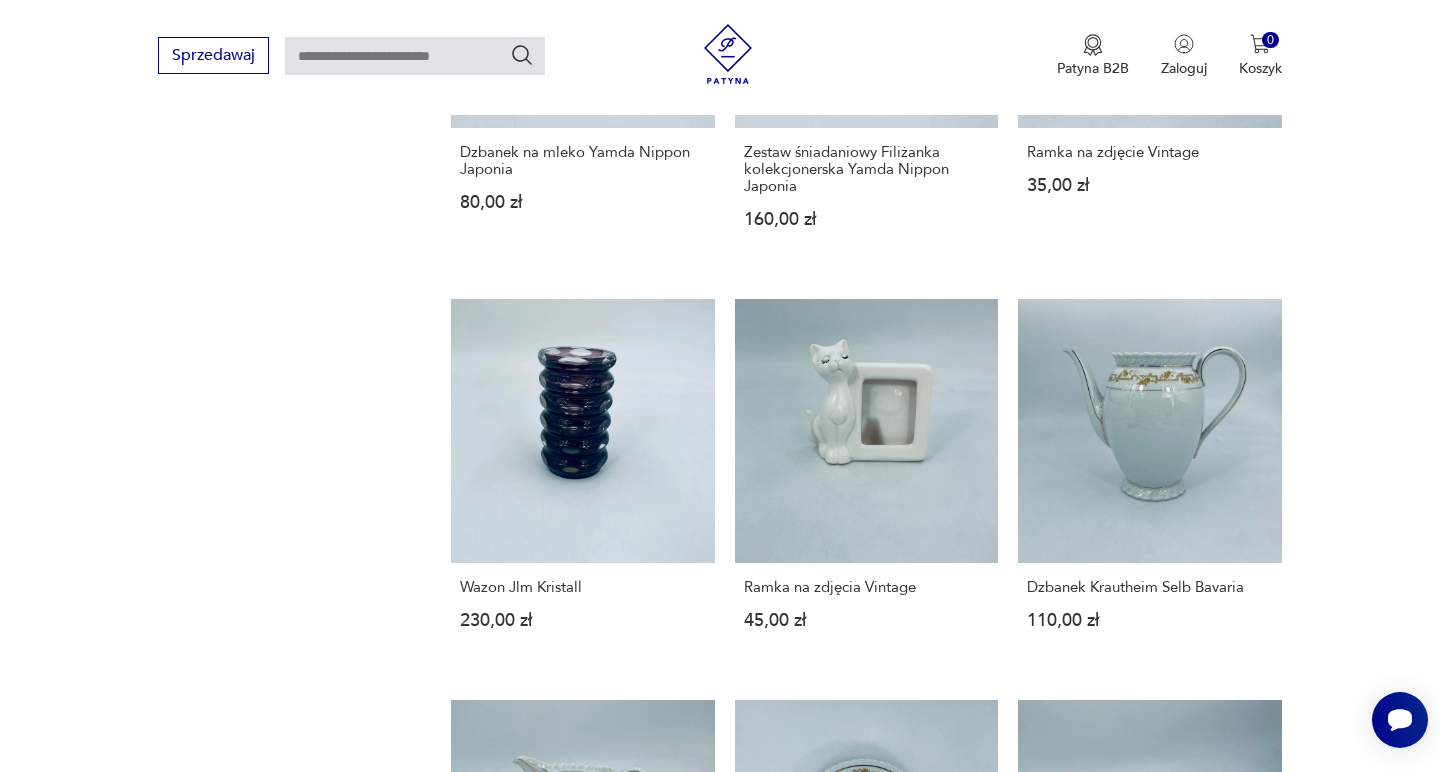 click on "6" at bounding box center [1038, 1573] 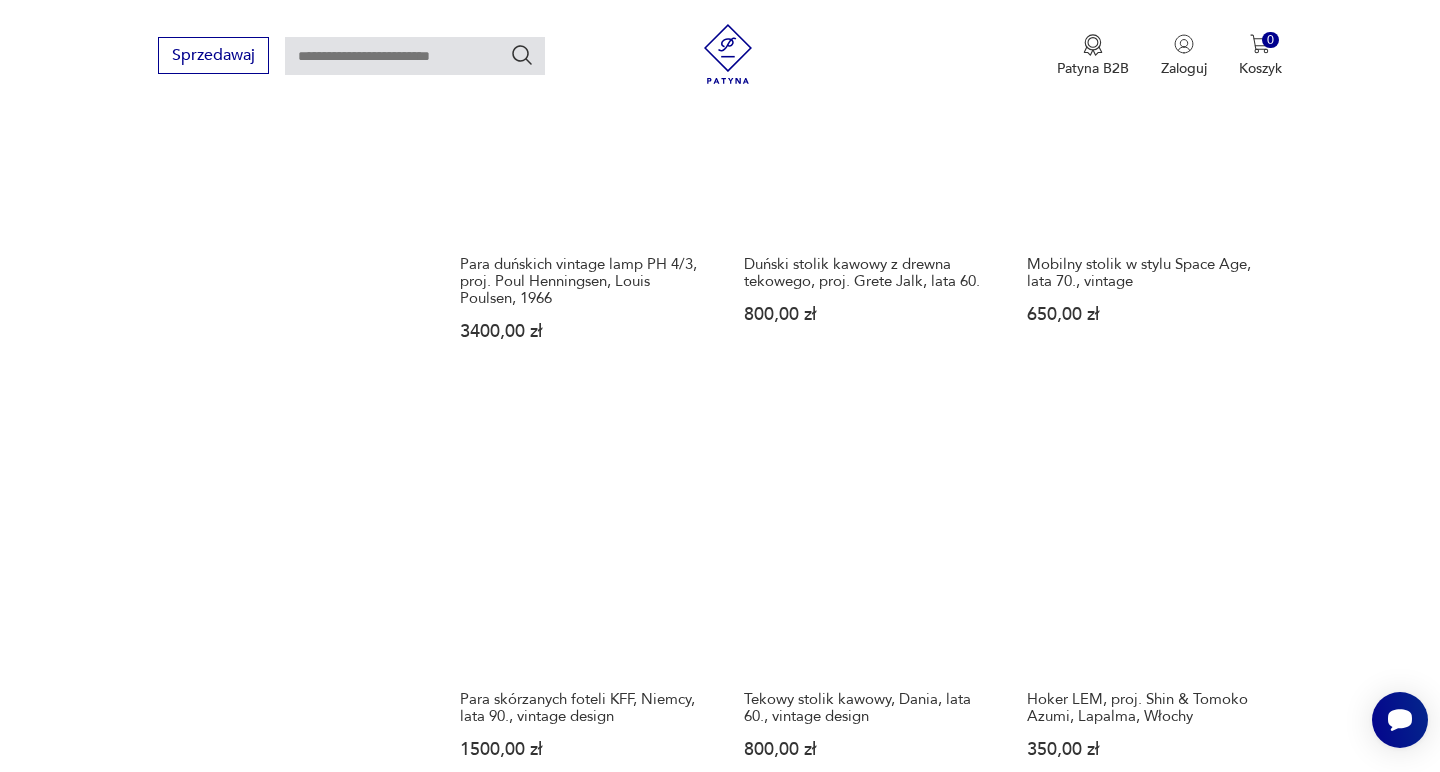 scroll, scrollTop: 1622, scrollLeft: 0, axis: vertical 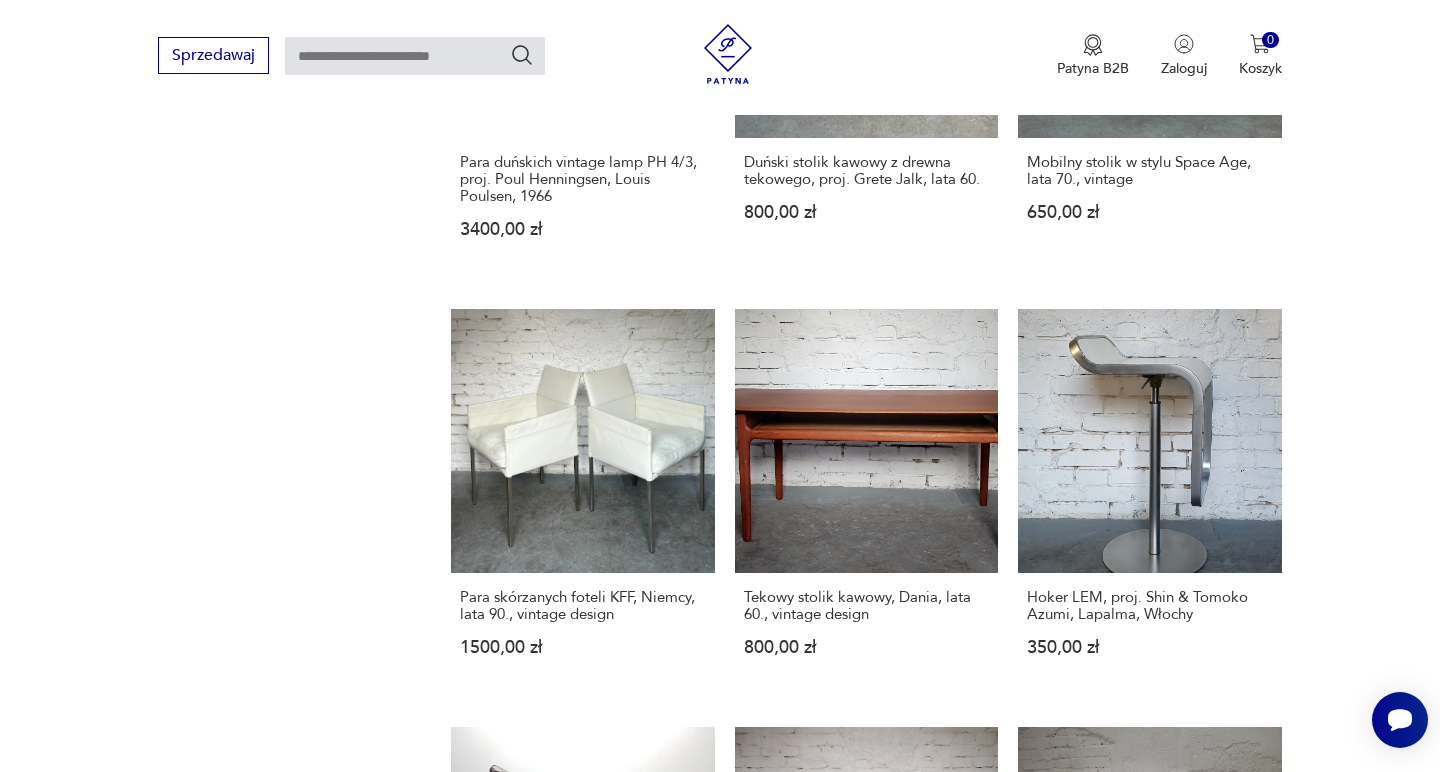 click on "7" at bounding box center (1038, 1634) 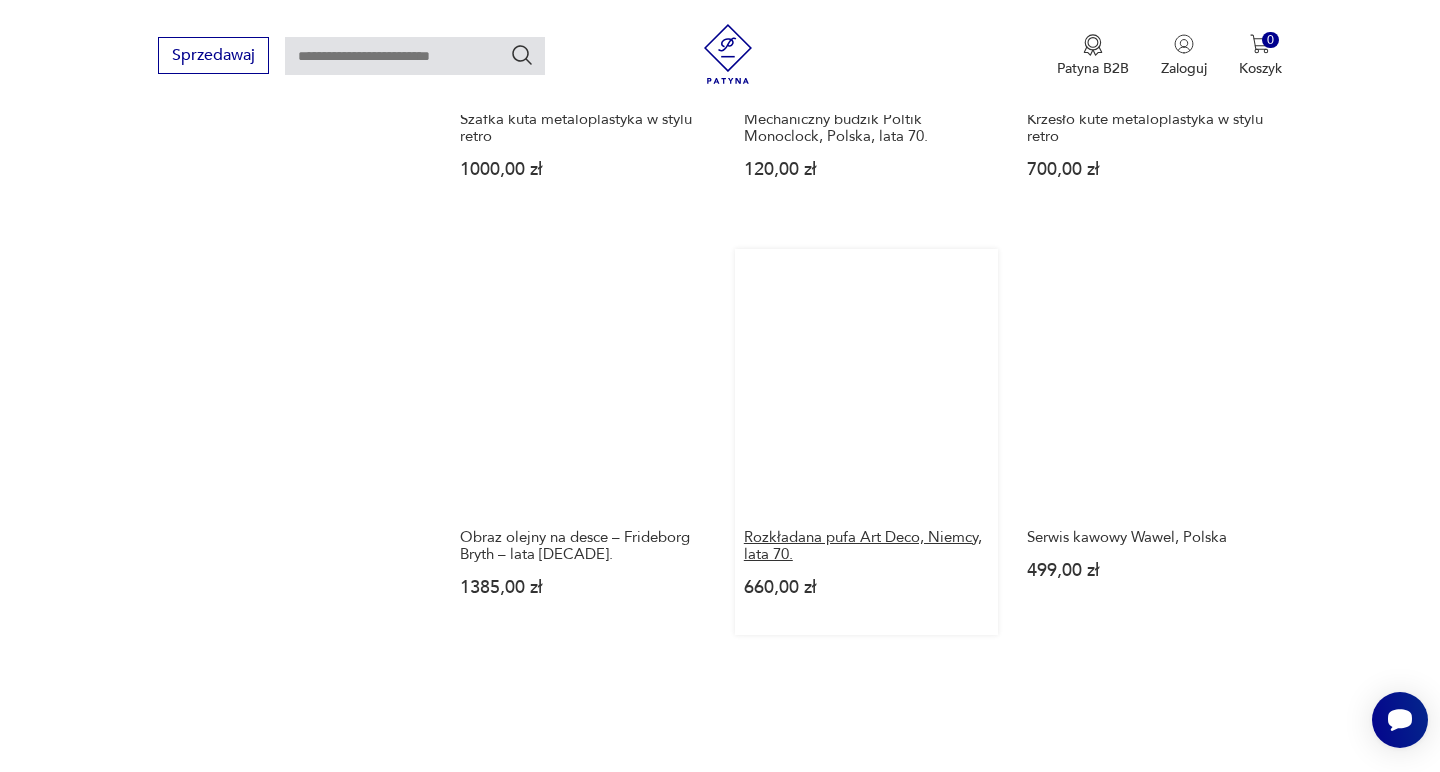 scroll, scrollTop: 1724, scrollLeft: 0, axis: vertical 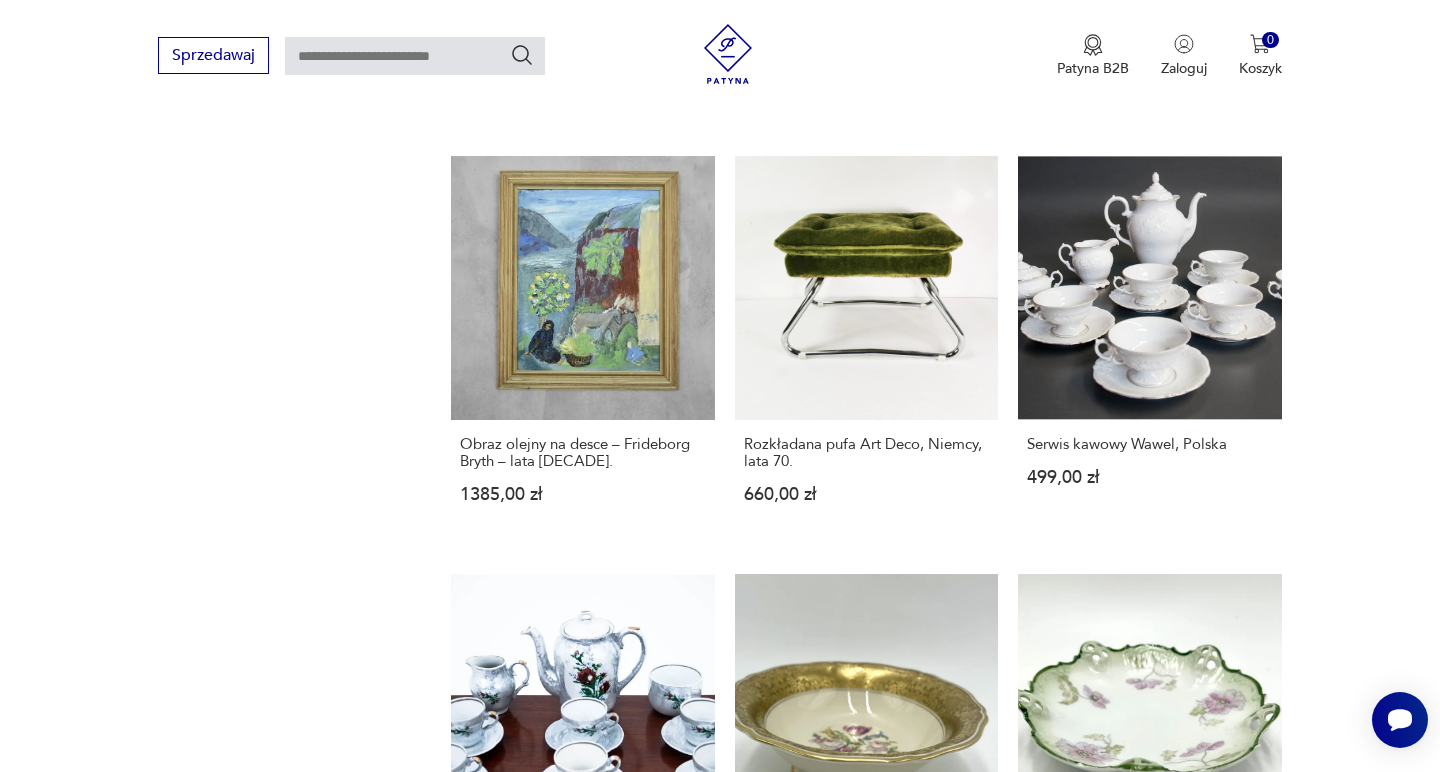 click on "8" at bounding box center (1038, 1481) 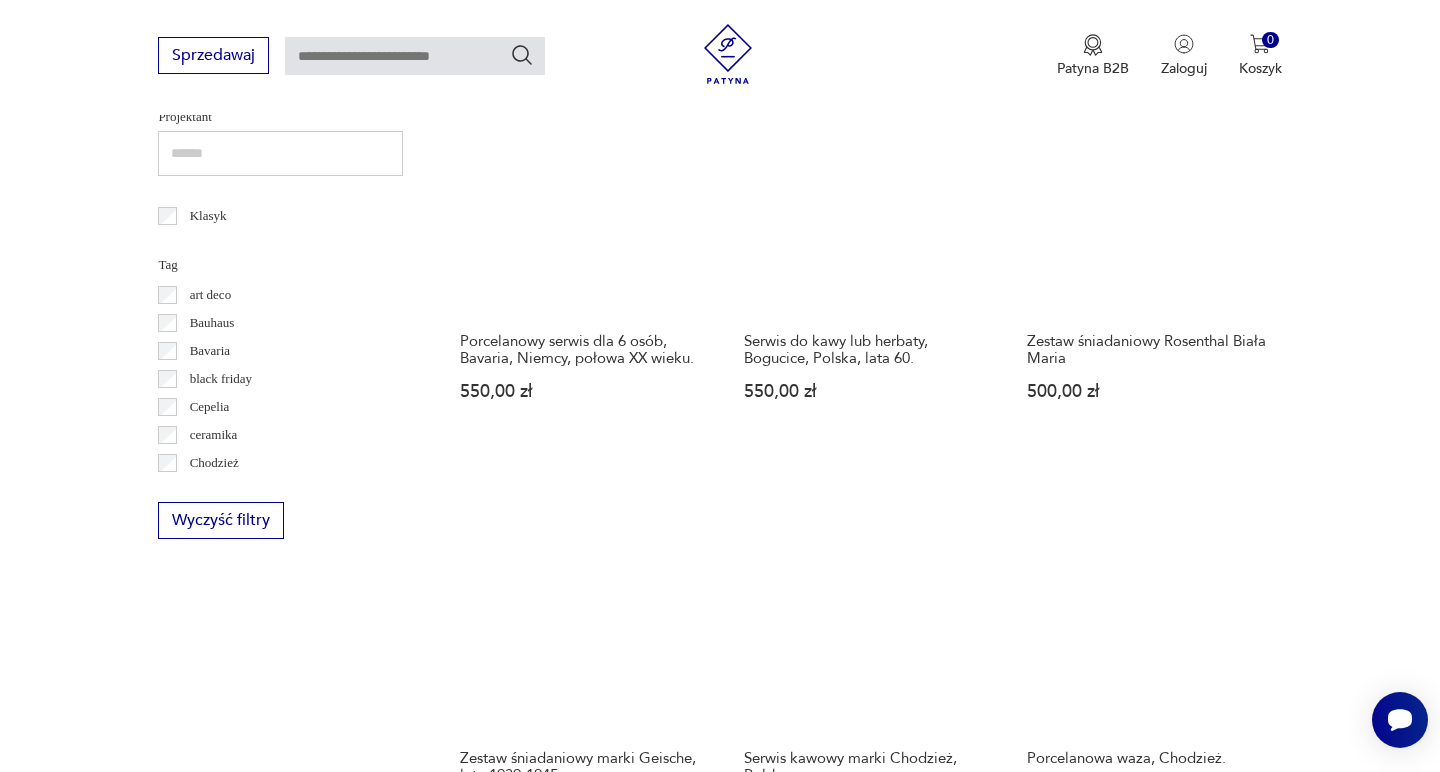 scroll, scrollTop: 1724, scrollLeft: 0, axis: vertical 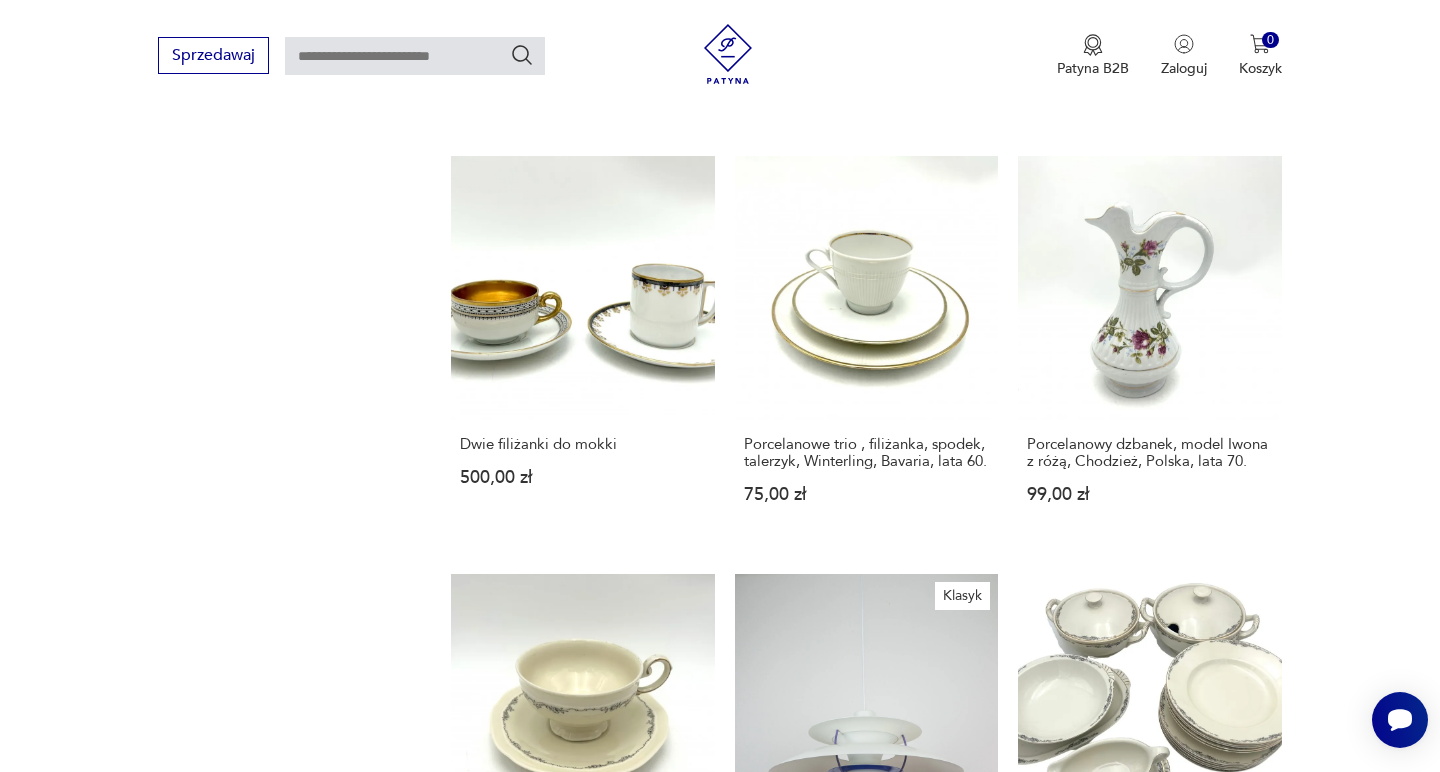 click on "9" at bounding box center [1038, 1481] 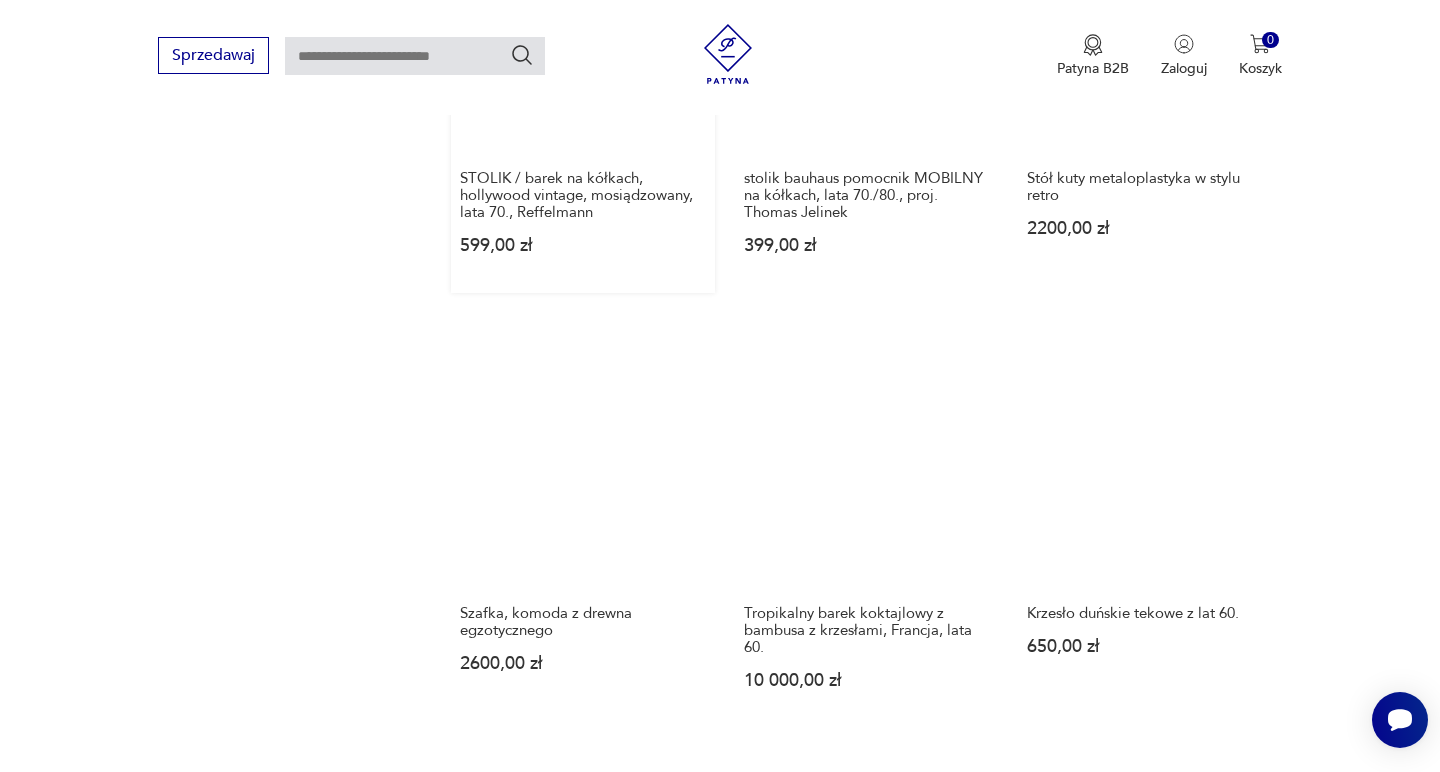 scroll, scrollTop: 1625, scrollLeft: 0, axis: vertical 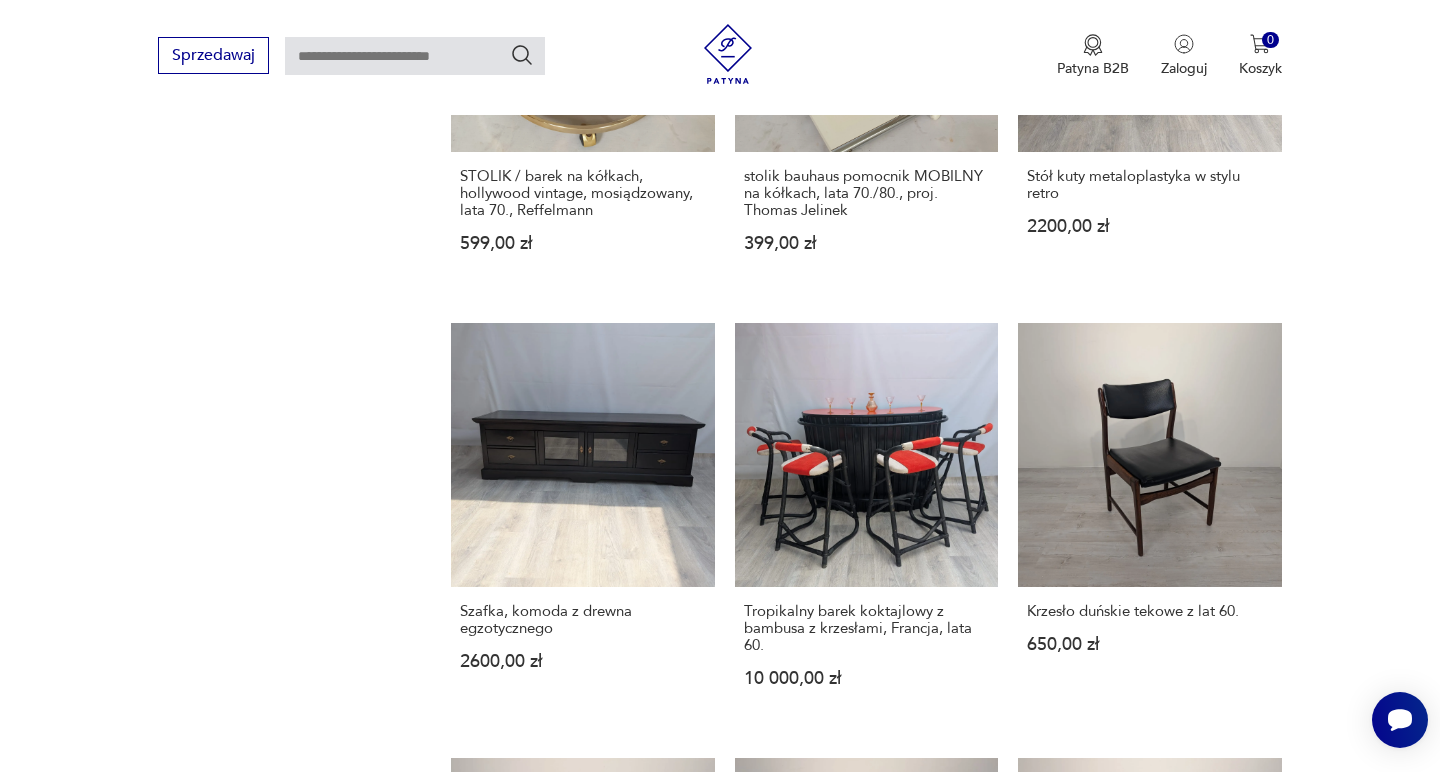 click on "10" at bounding box center [1038, 1631] 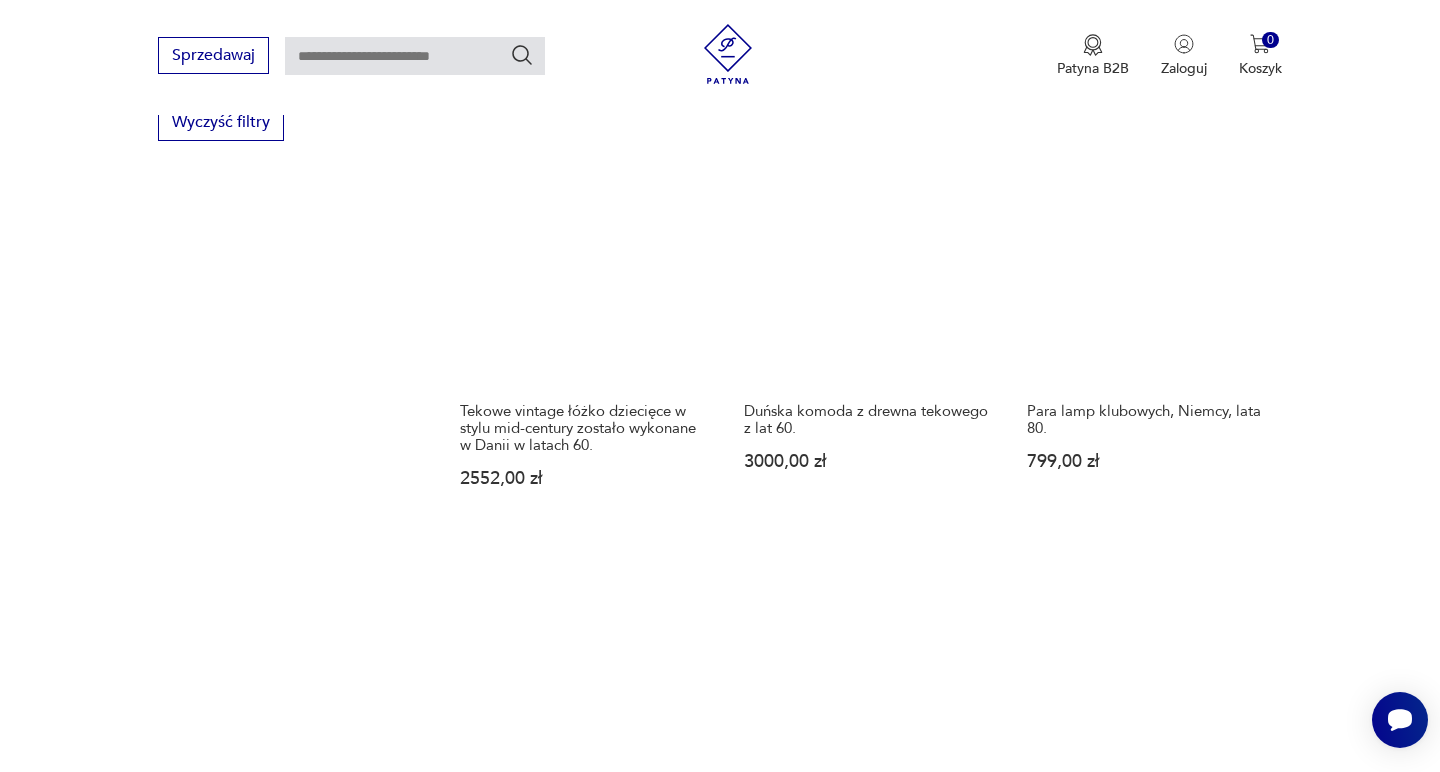 scroll, scrollTop: 1498, scrollLeft: 0, axis: vertical 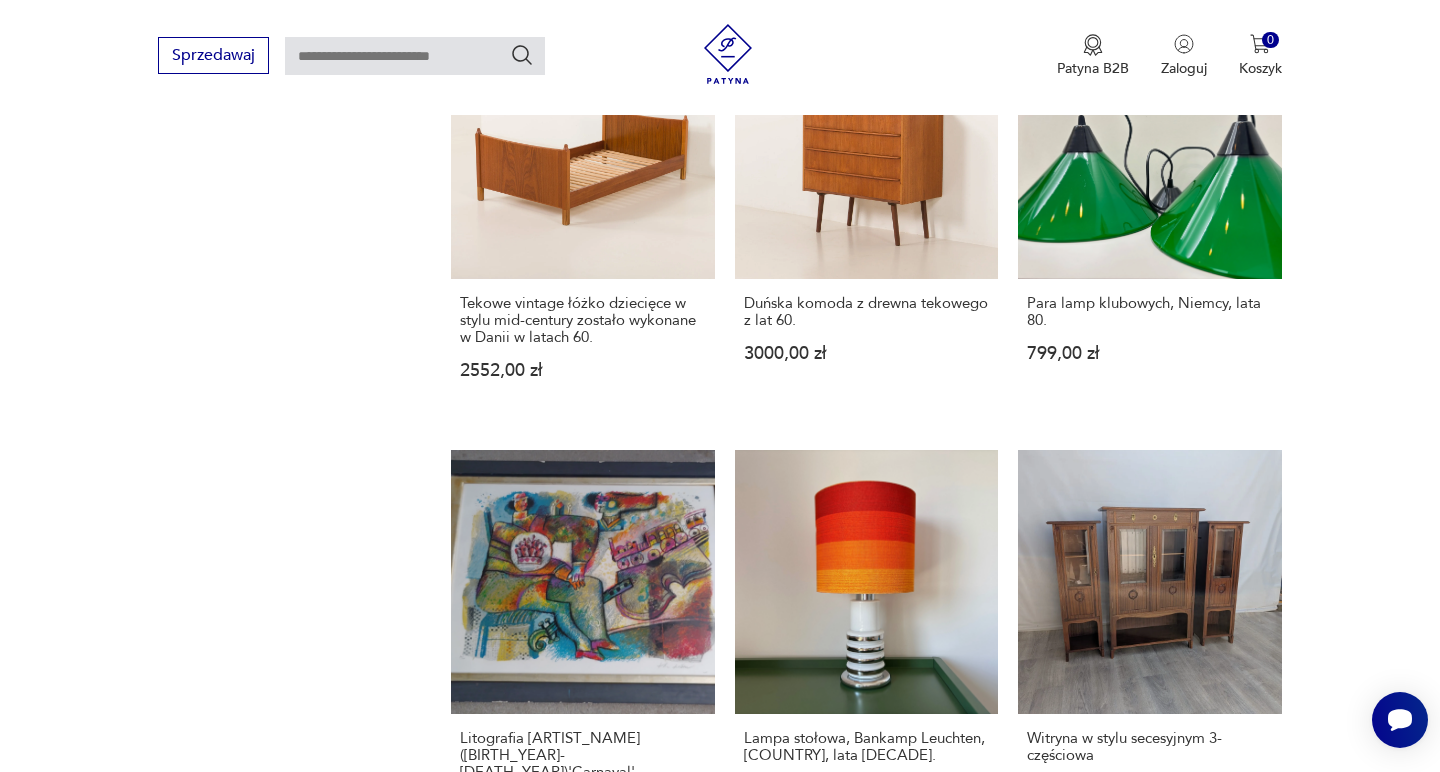 click on "11" at bounding box center (1038, 1775) 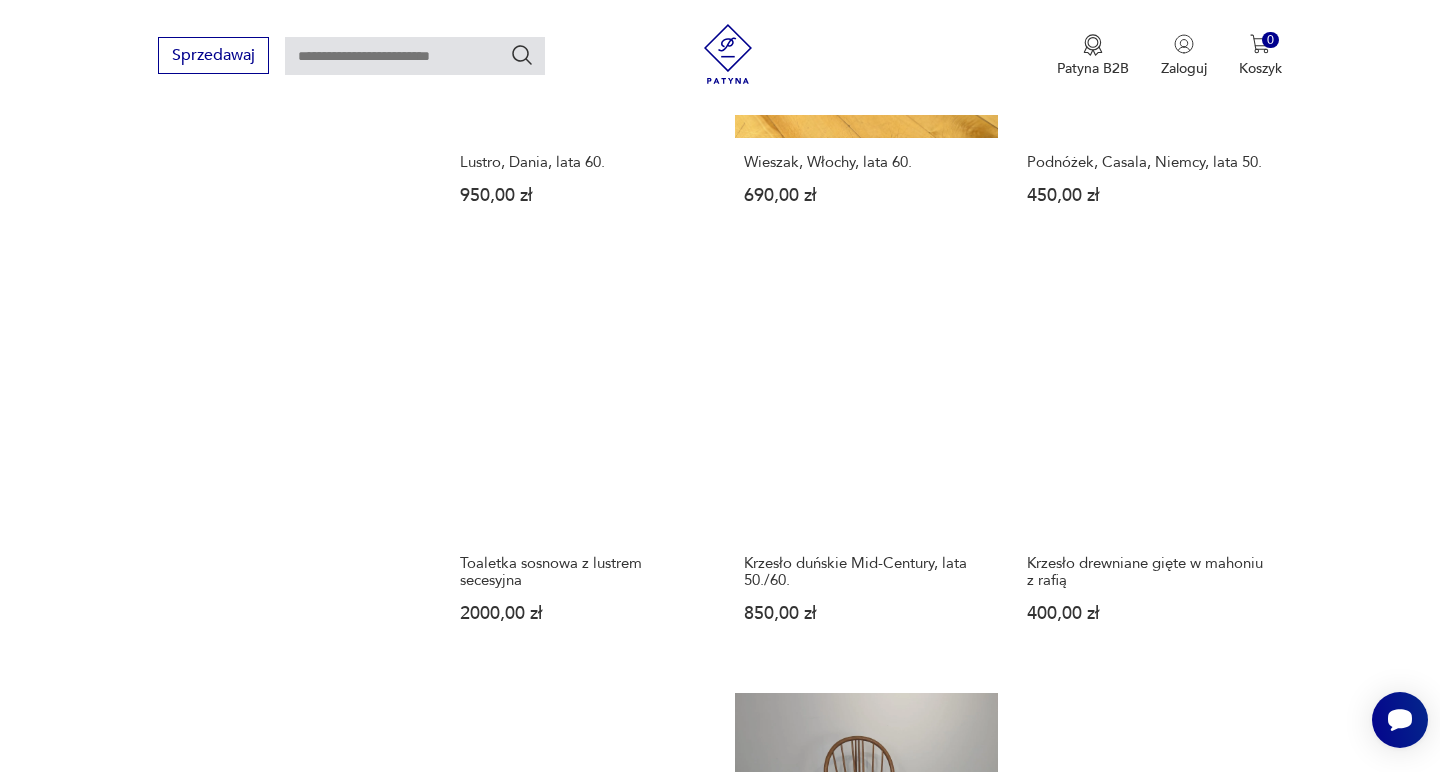 scroll, scrollTop: 1666, scrollLeft: 0, axis: vertical 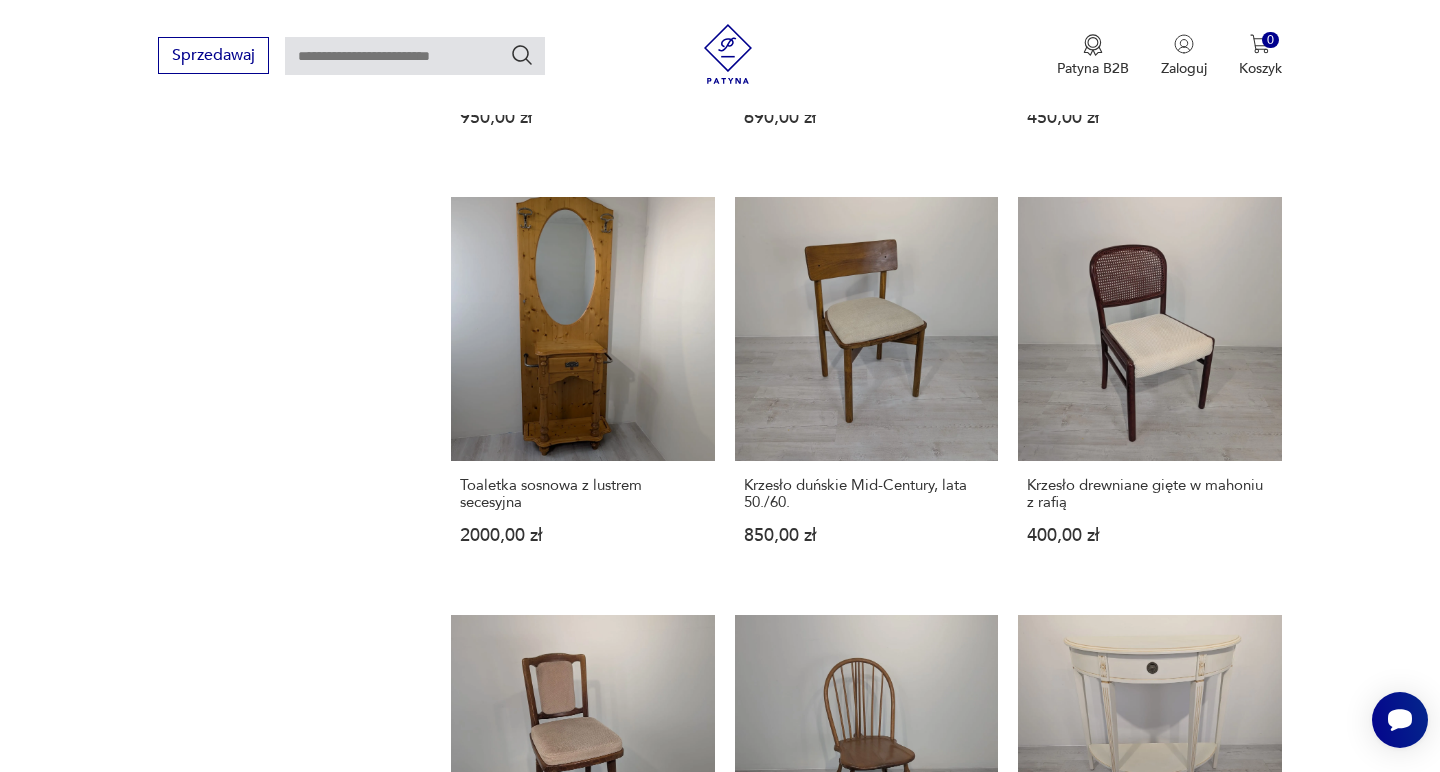 click on "12" at bounding box center [1038, 1505] 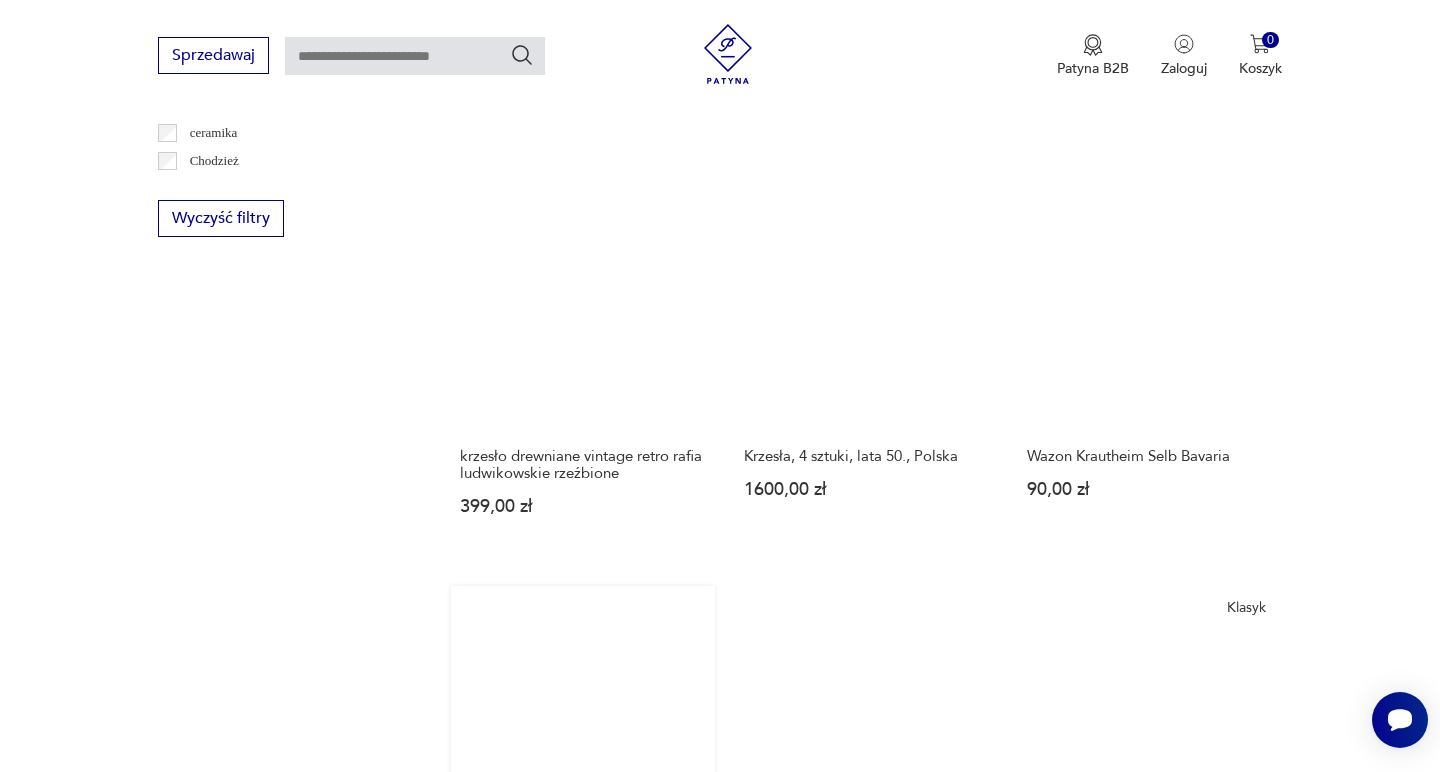 scroll, scrollTop: 1719, scrollLeft: 0, axis: vertical 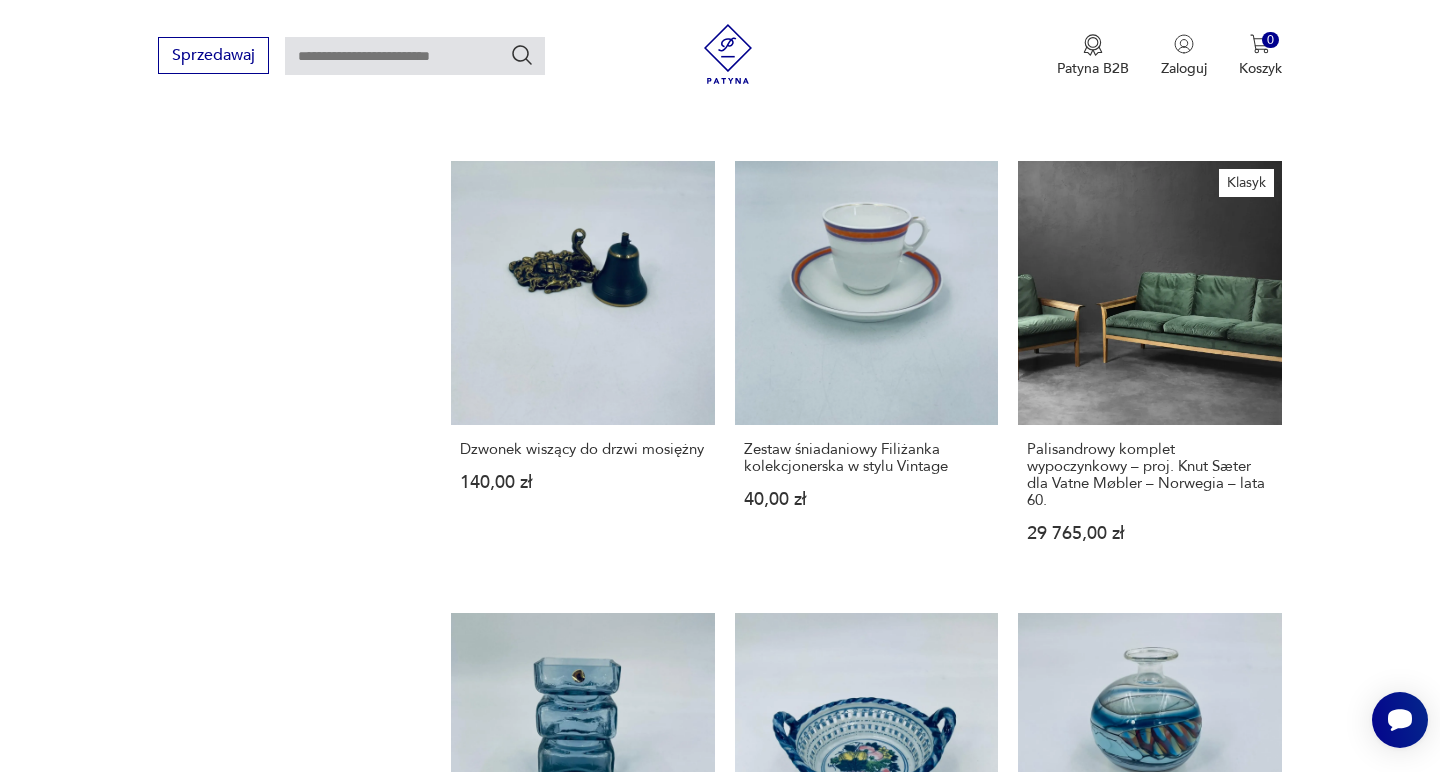 click on "13" at bounding box center [1038, 1486] 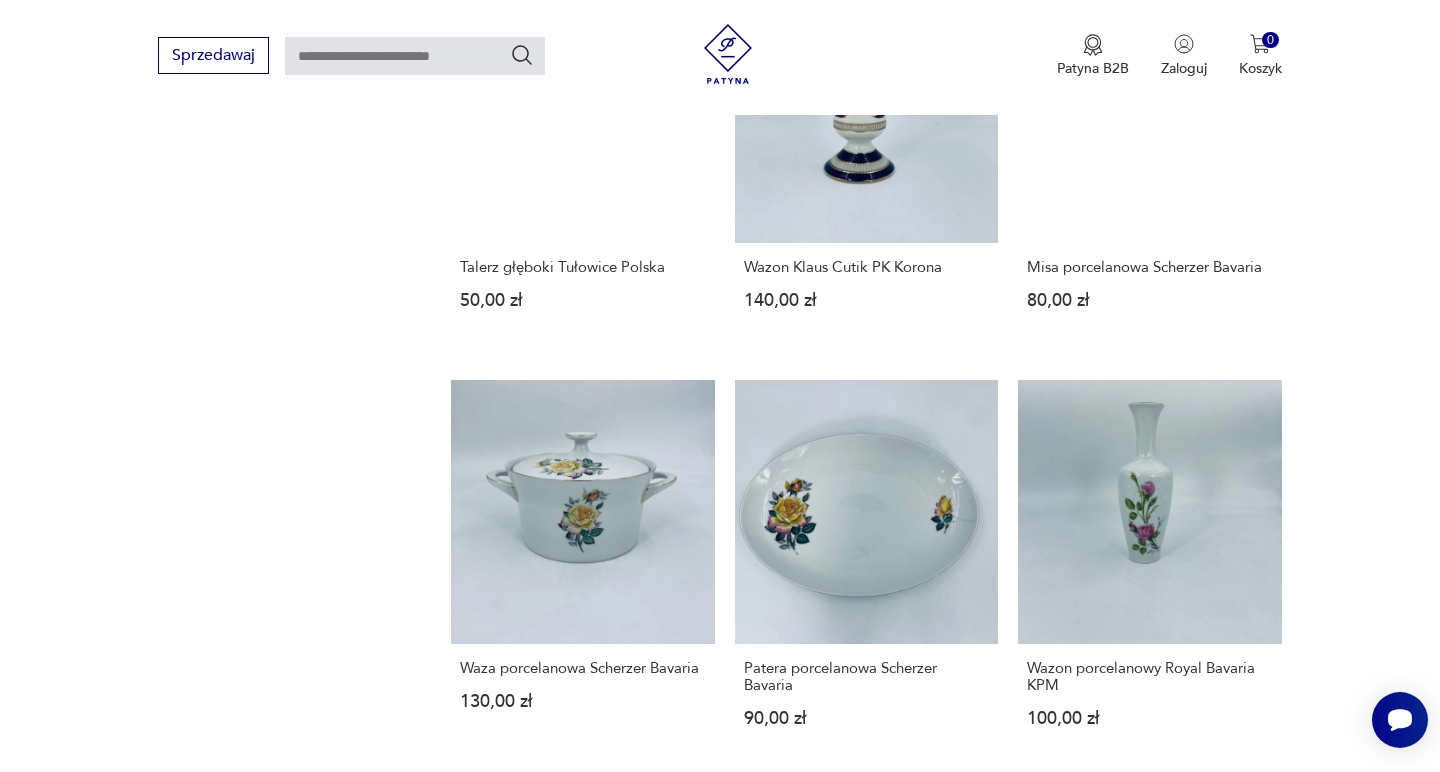 scroll, scrollTop: 1535, scrollLeft: 0, axis: vertical 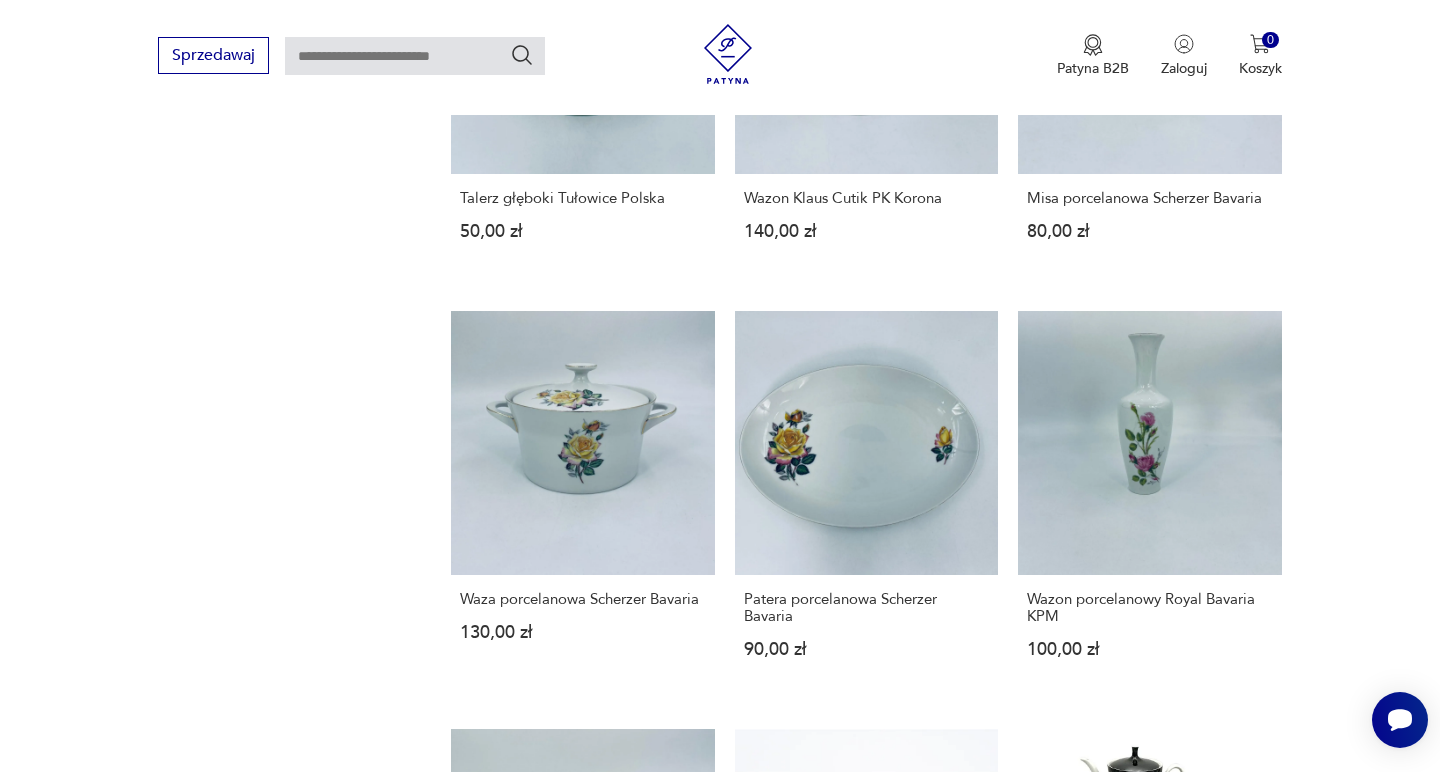 click on "14" at bounding box center [1038, 1619] 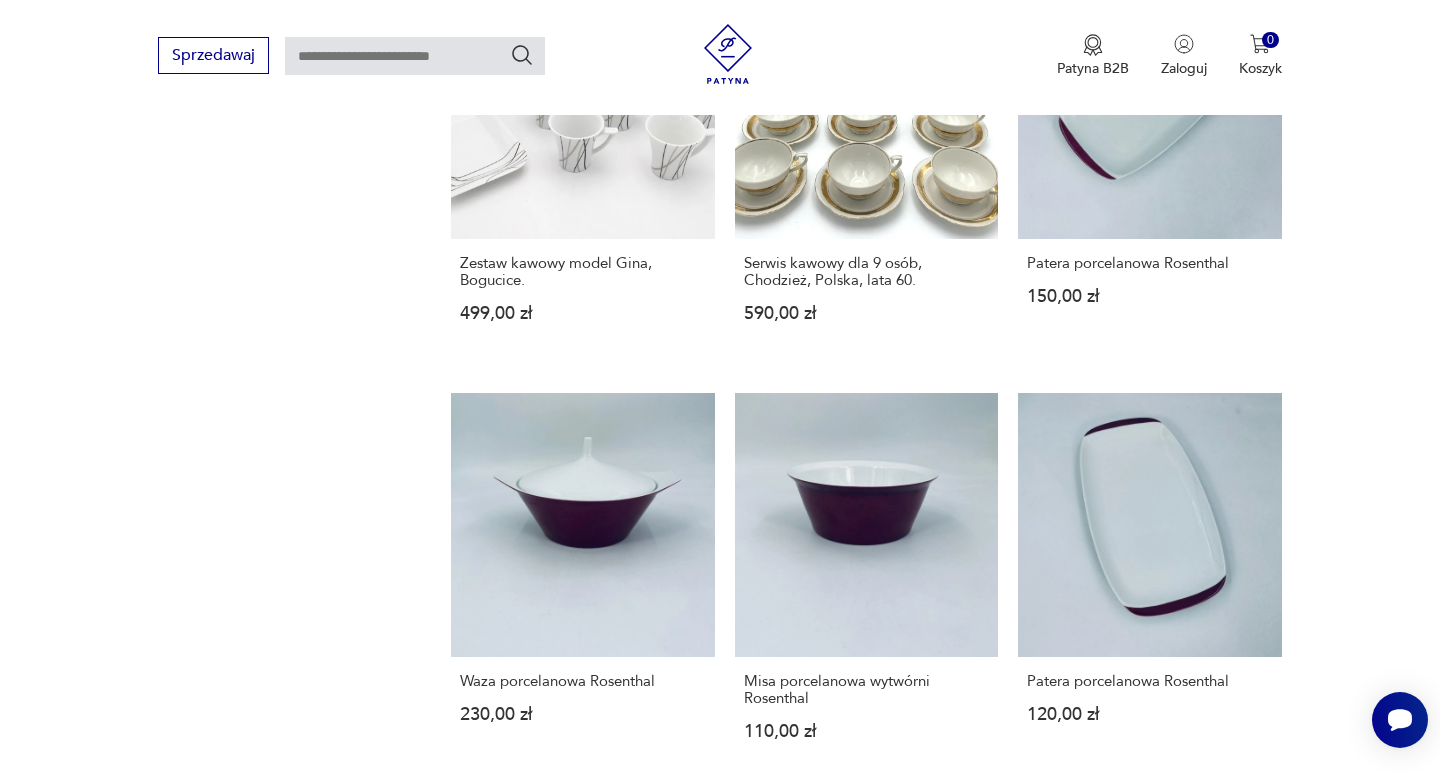 scroll, scrollTop: 1619, scrollLeft: 0, axis: vertical 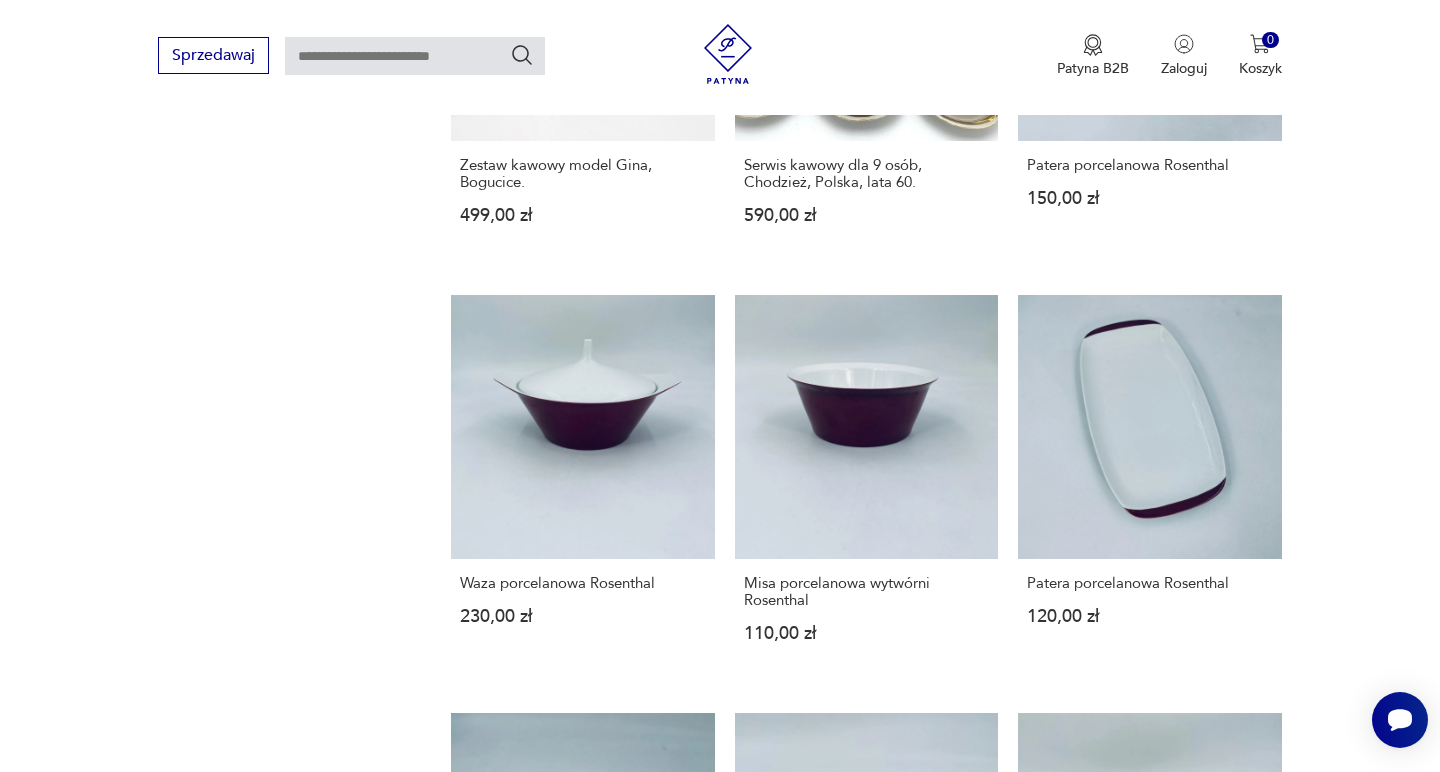 click on "15" at bounding box center (1038, 1569) 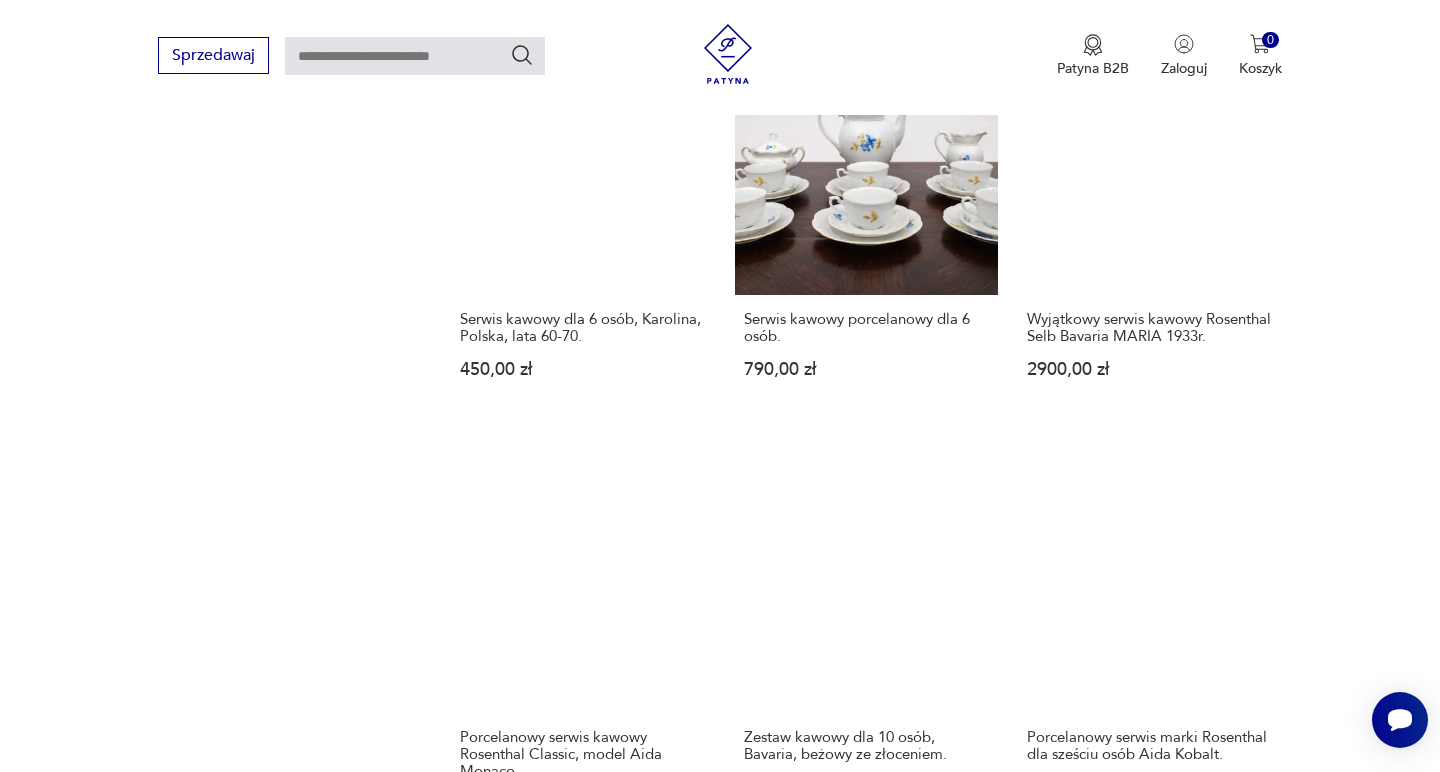 scroll, scrollTop: 1569, scrollLeft: 0, axis: vertical 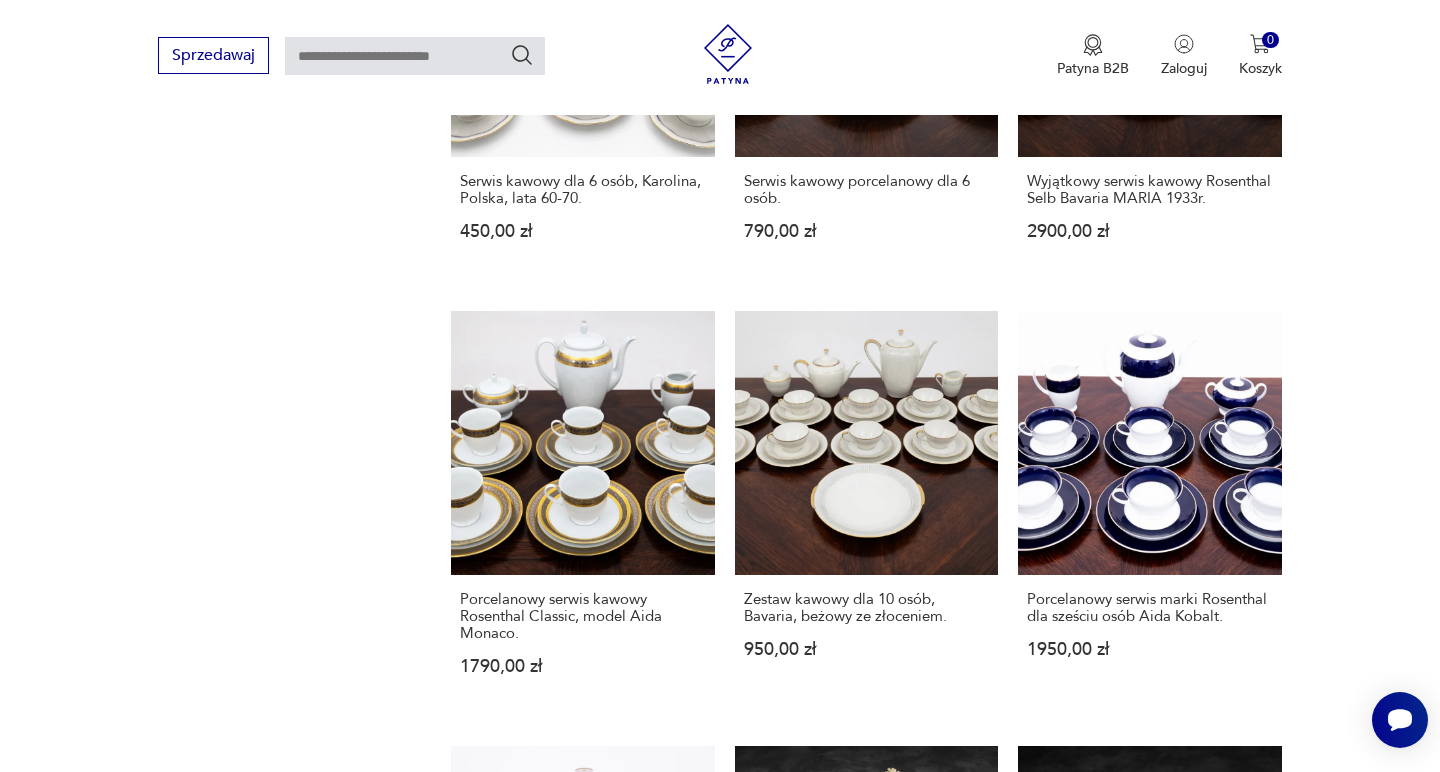 click on "16" at bounding box center (1038, 1619) 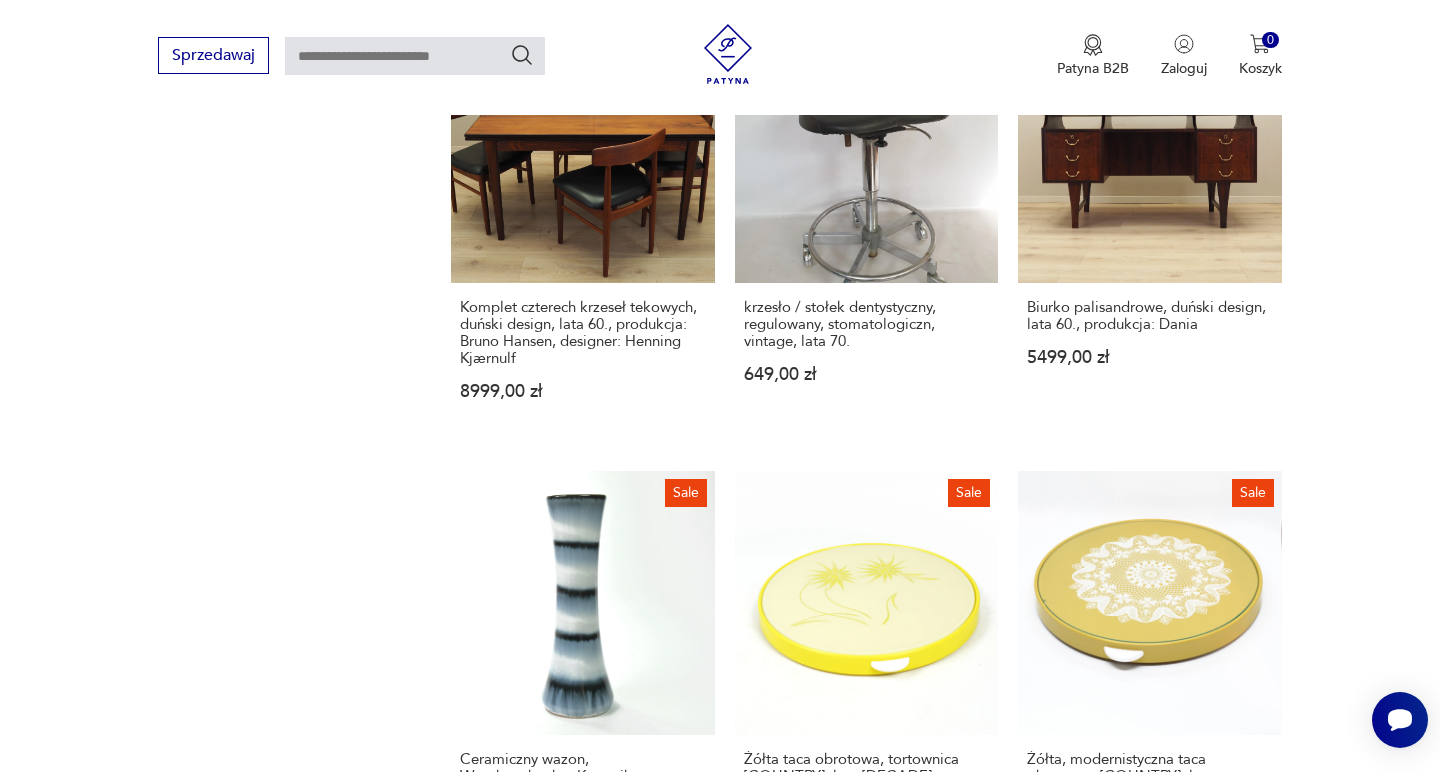 scroll, scrollTop: 1612, scrollLeft: 0, axis: vertical 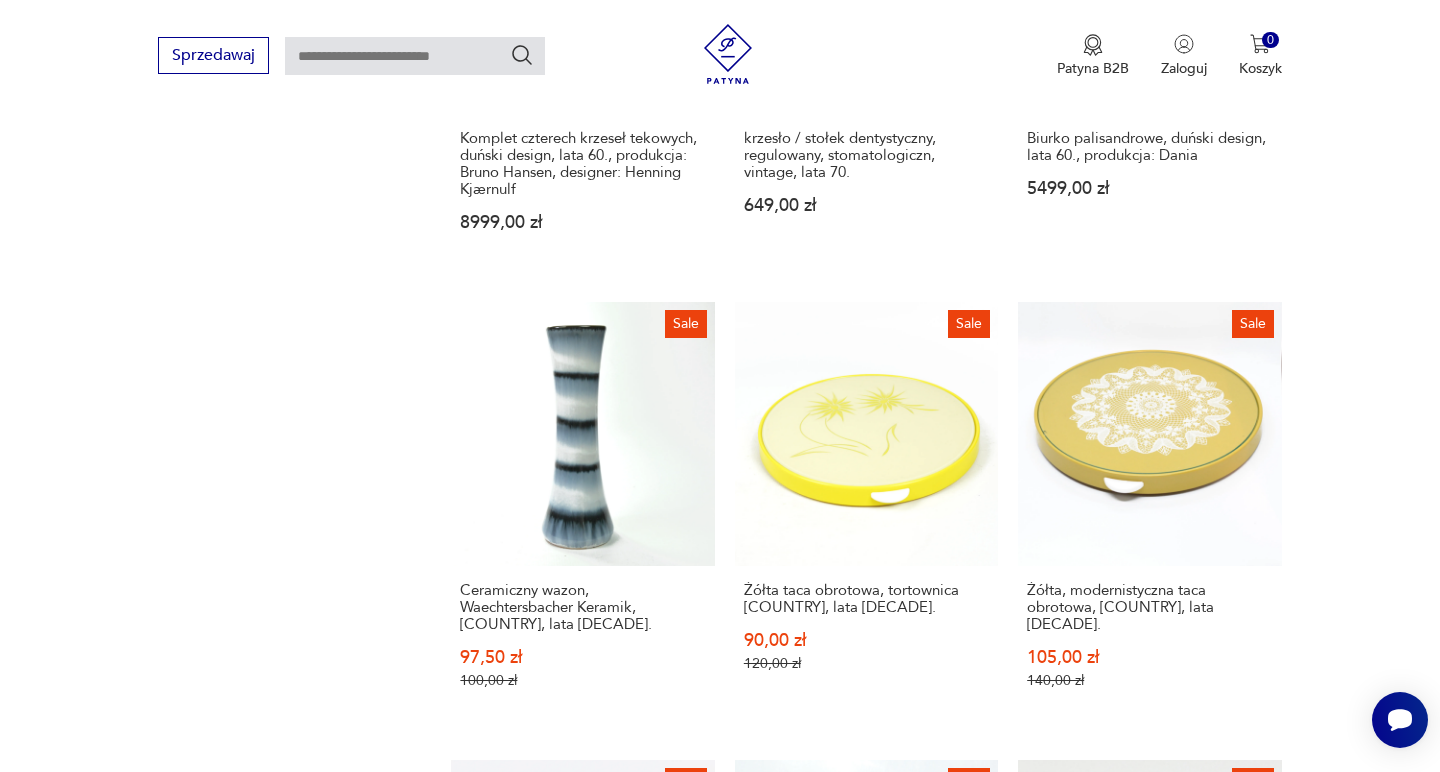 click on "17" at bounding box center (1038, 1696) 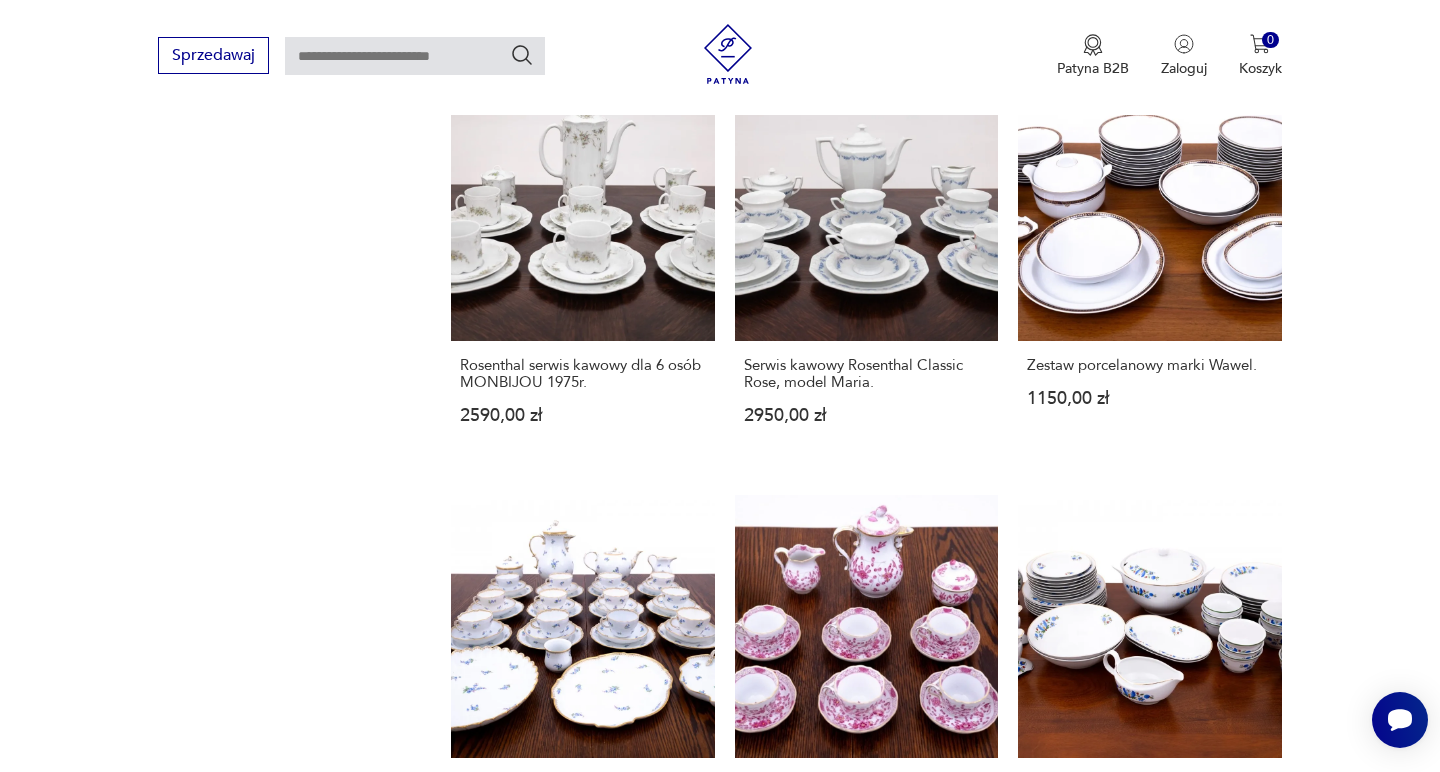 scroll, scrollTop: 1788, scrollLeft: 0, axis: vertical 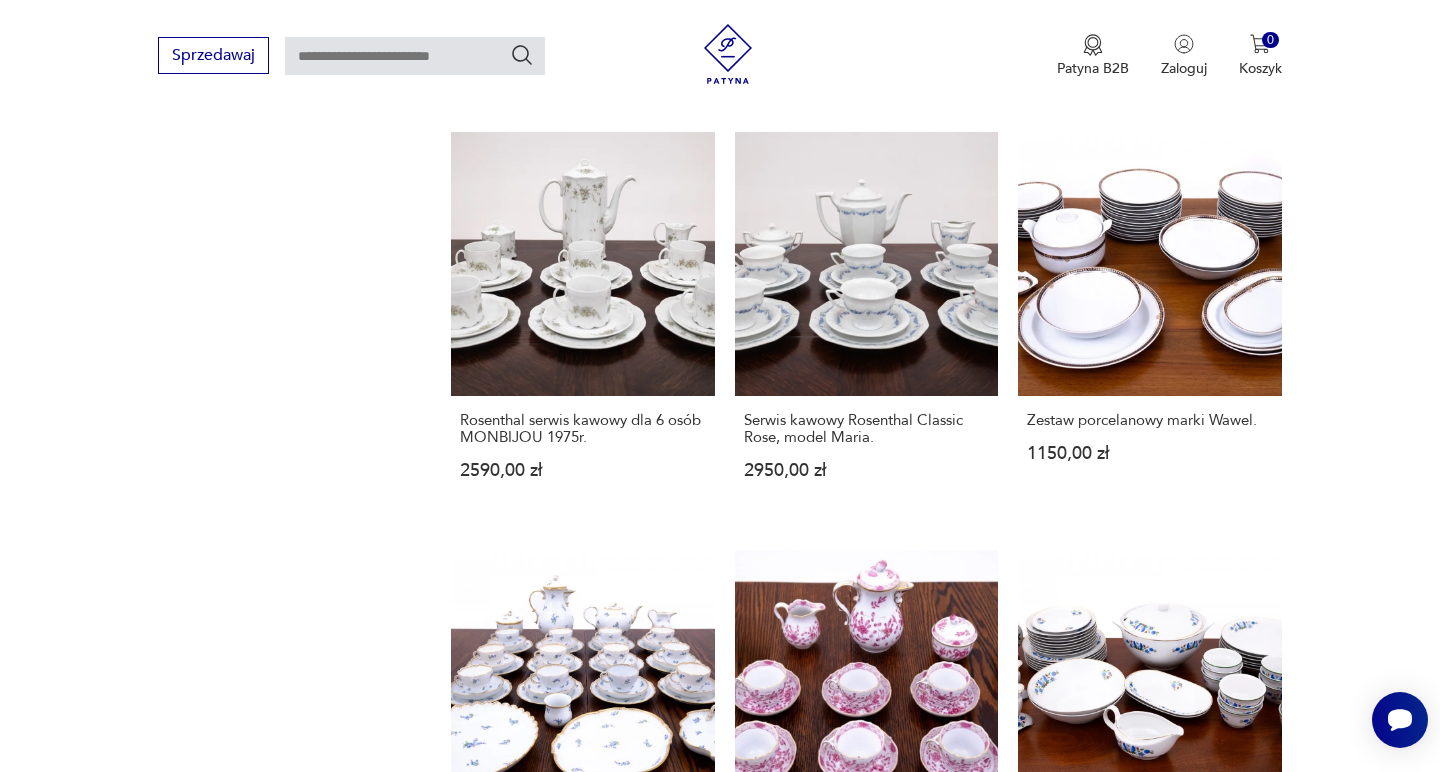 click on "18" at bounding box center (1038, 1440) 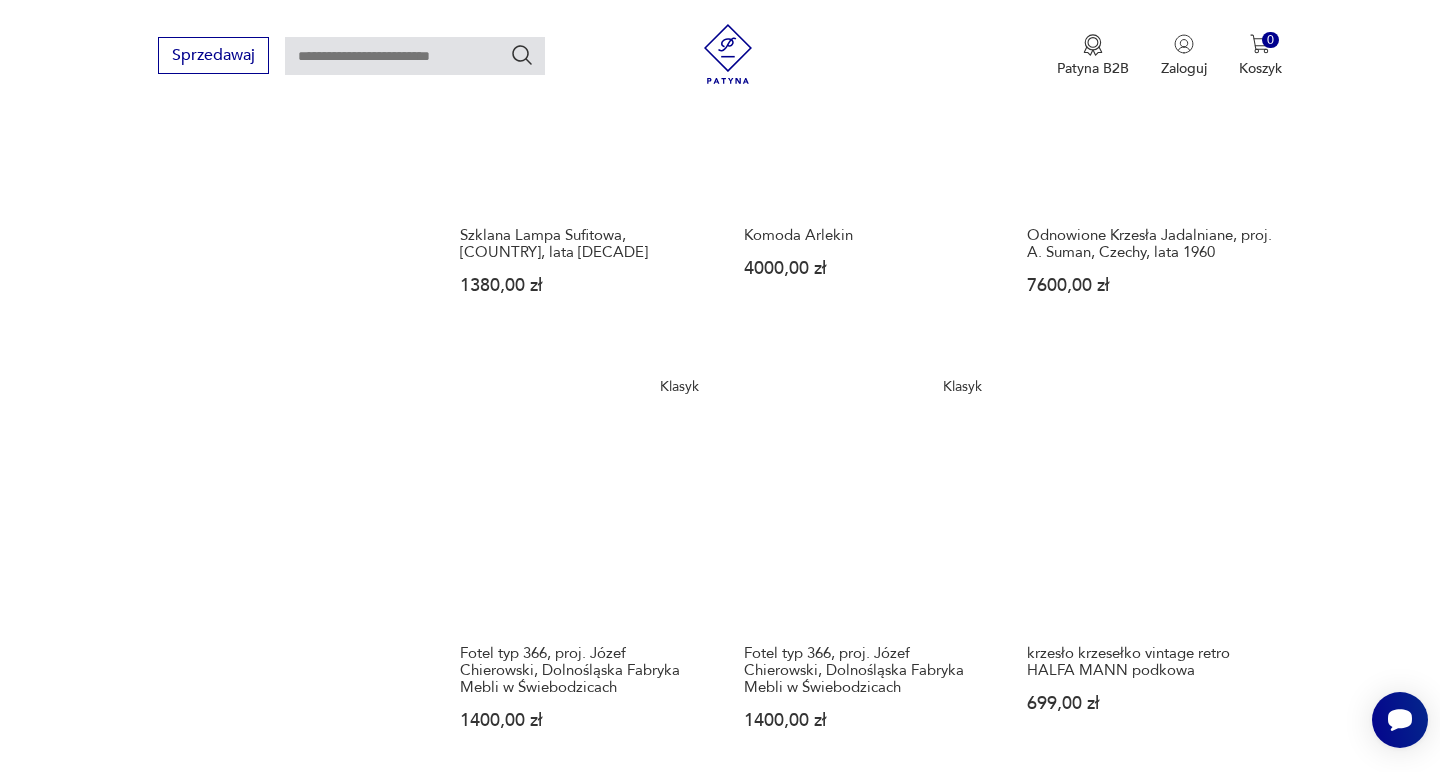 scroll, scrollTop: 1663, scrollLeft: 0, axis: vertical 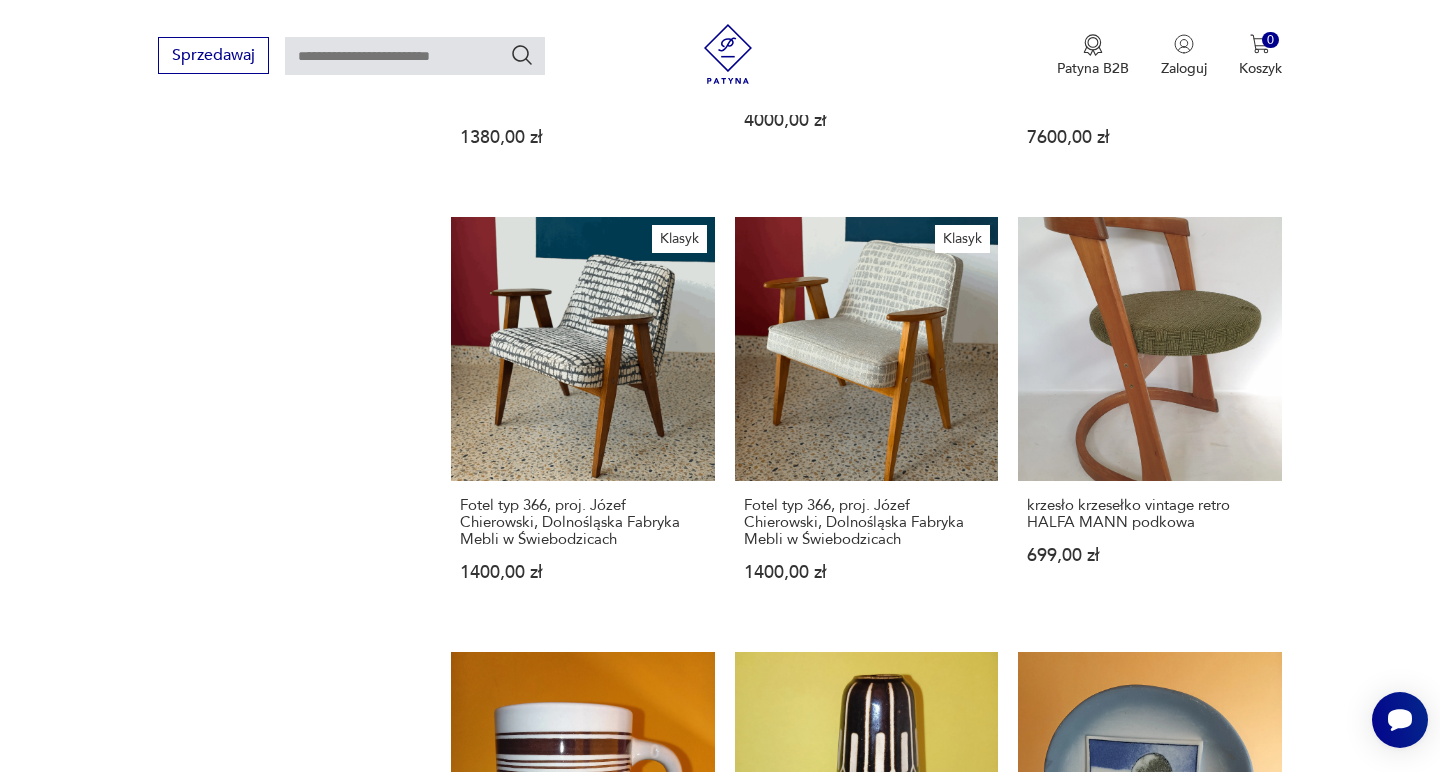 click on "19" at bounding box center [1038, 1610] 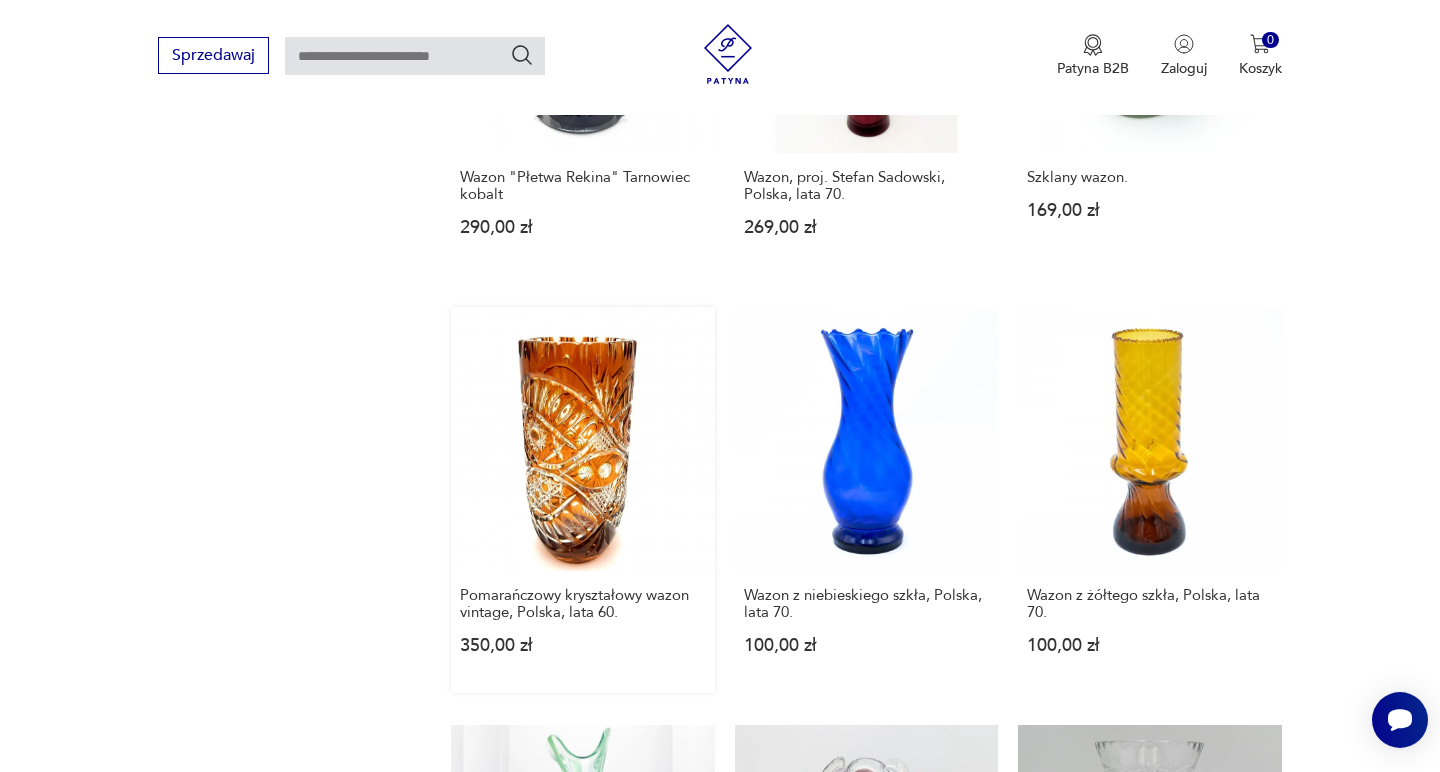 scroll, scrollTop: 1616, scrollLeft: 0, axis: vertical 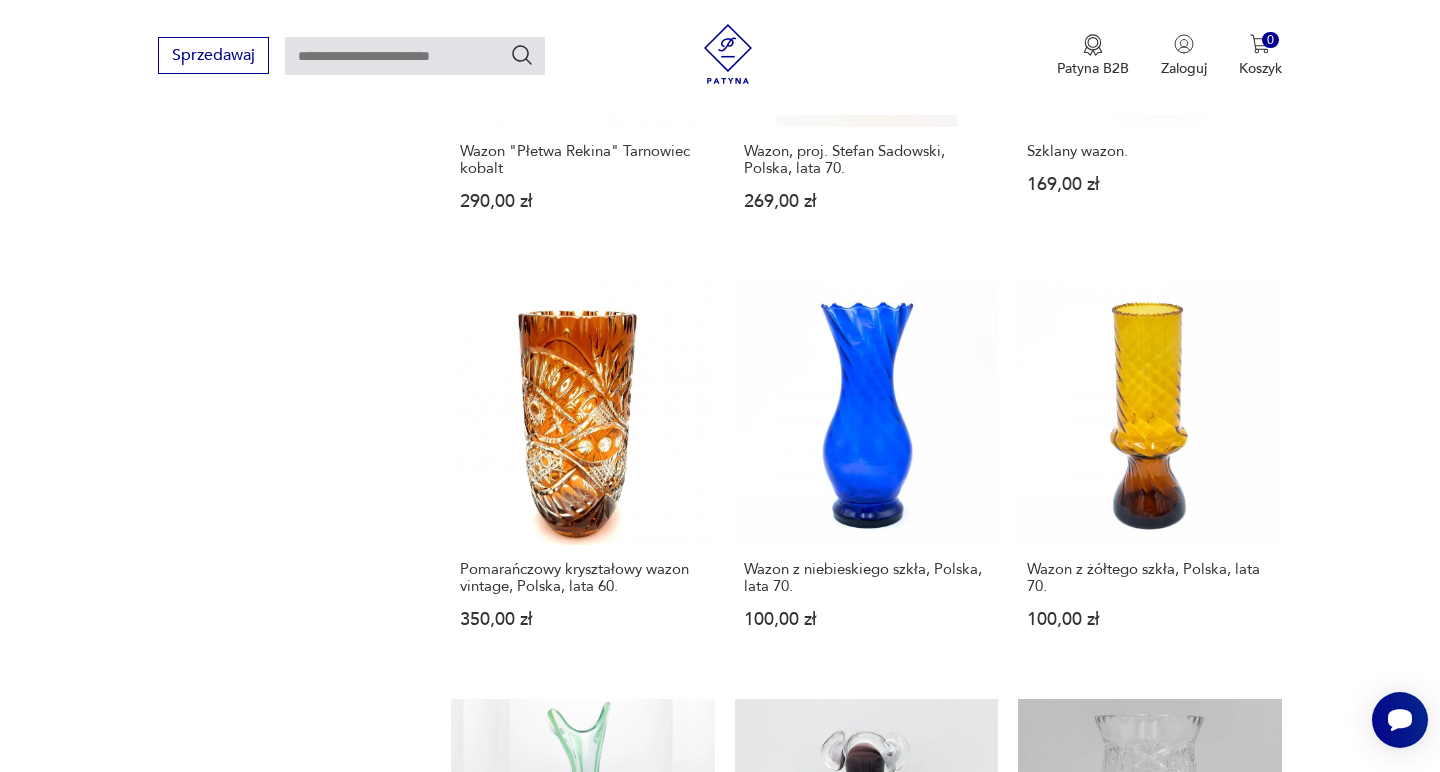 click on "20" at bounding box center (1038, 1572) 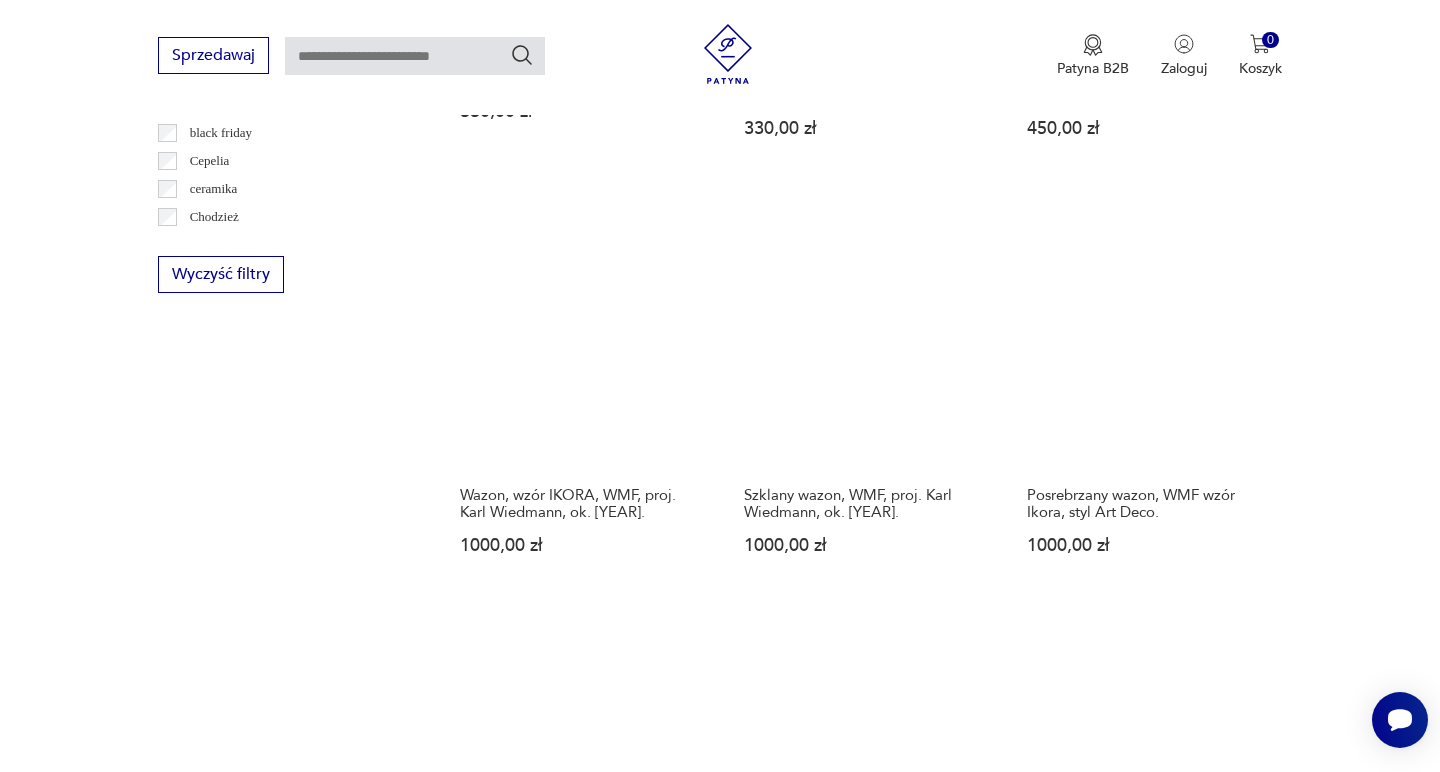 scroll, scrollTop: 1674, scrollLeft: 0, axis: vertical 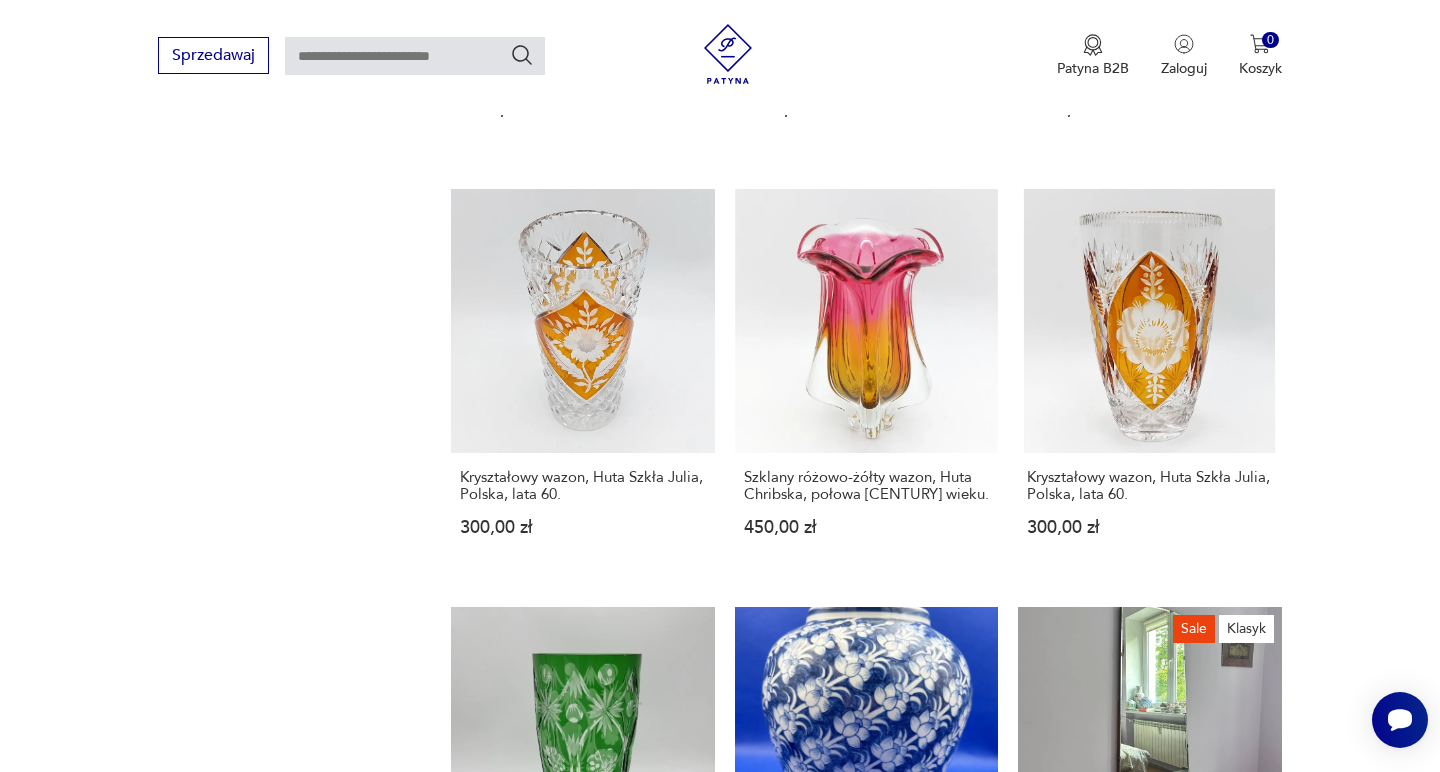 click on "21" at bounding box center [1038, 1520] 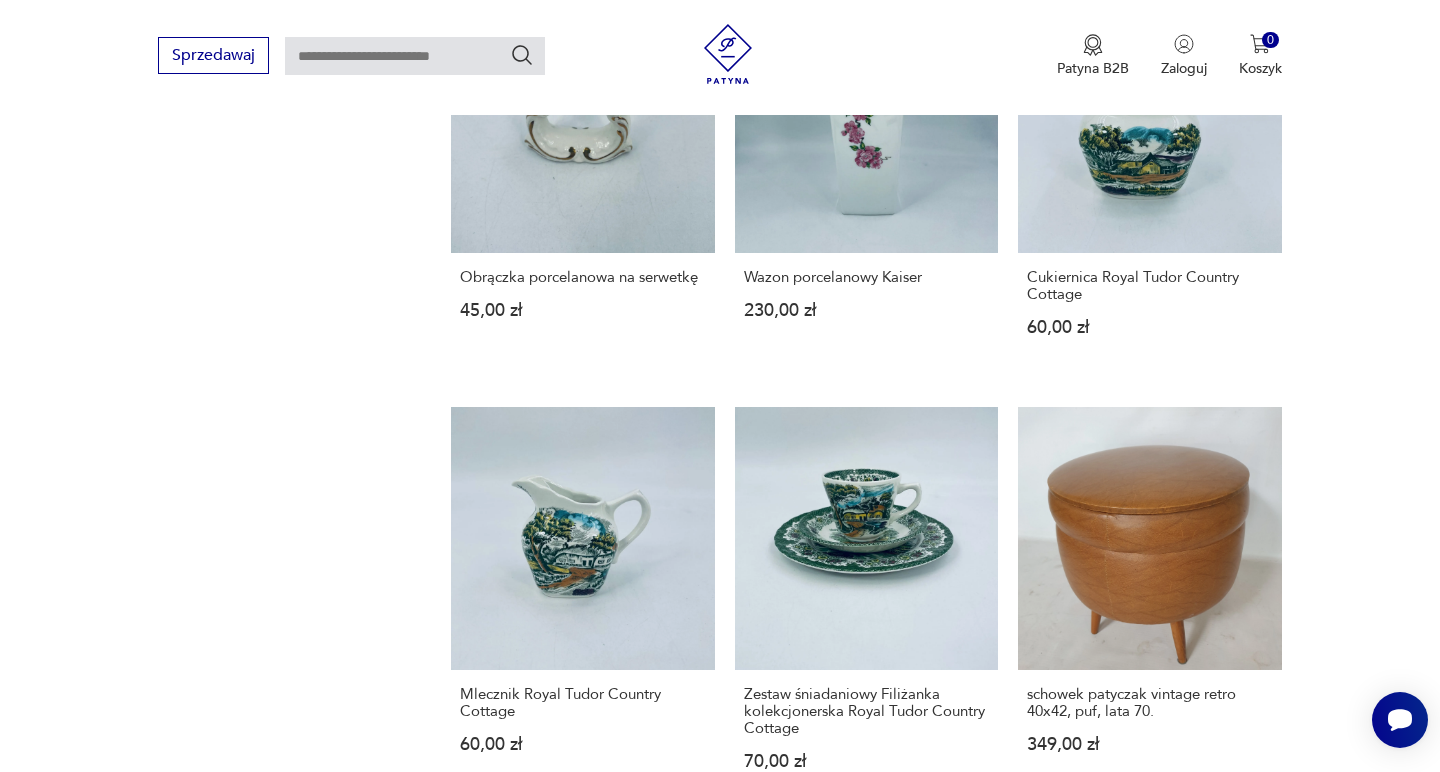 scroll, scrollTop: 1899, scrollLeft: 0, axis: vertical 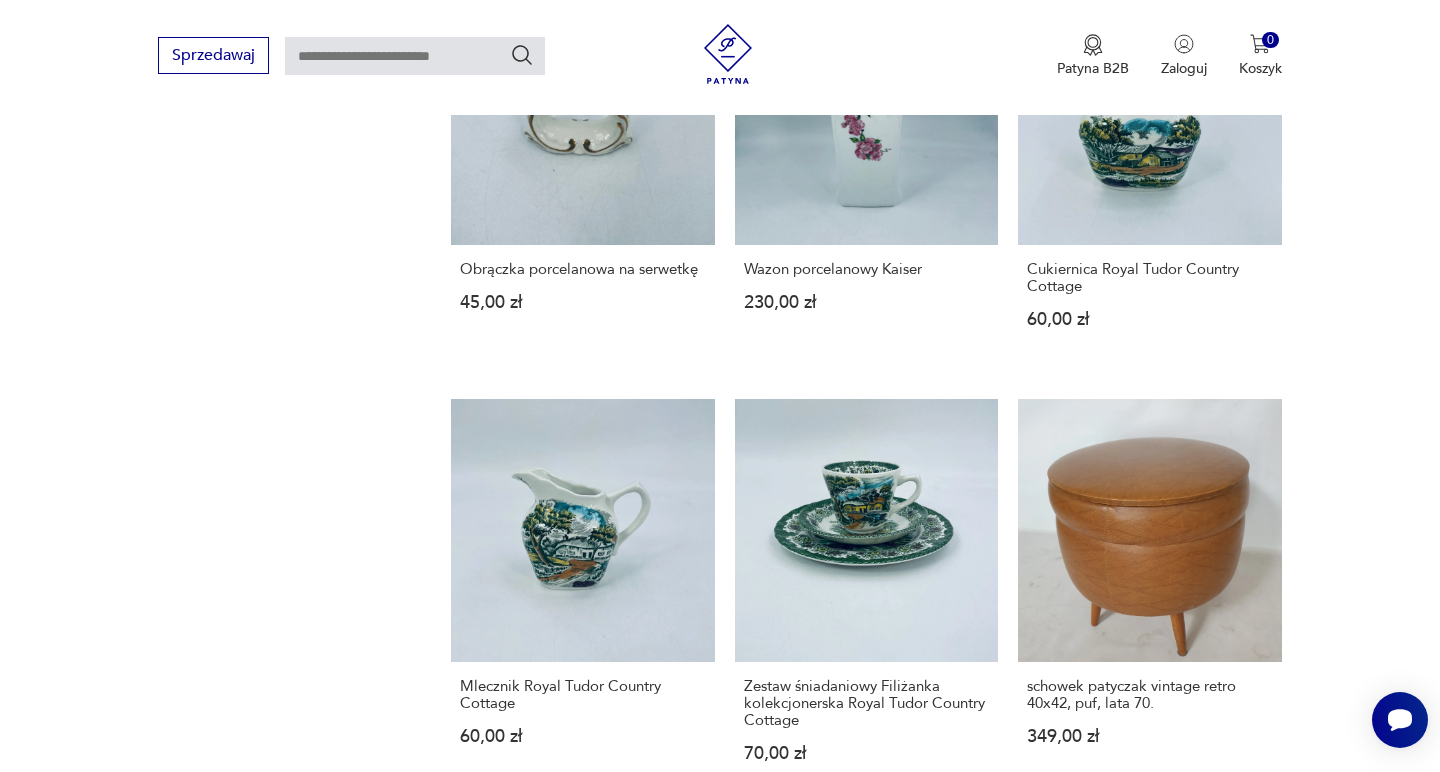 click on "22" at bounding box center (1038, 1289) 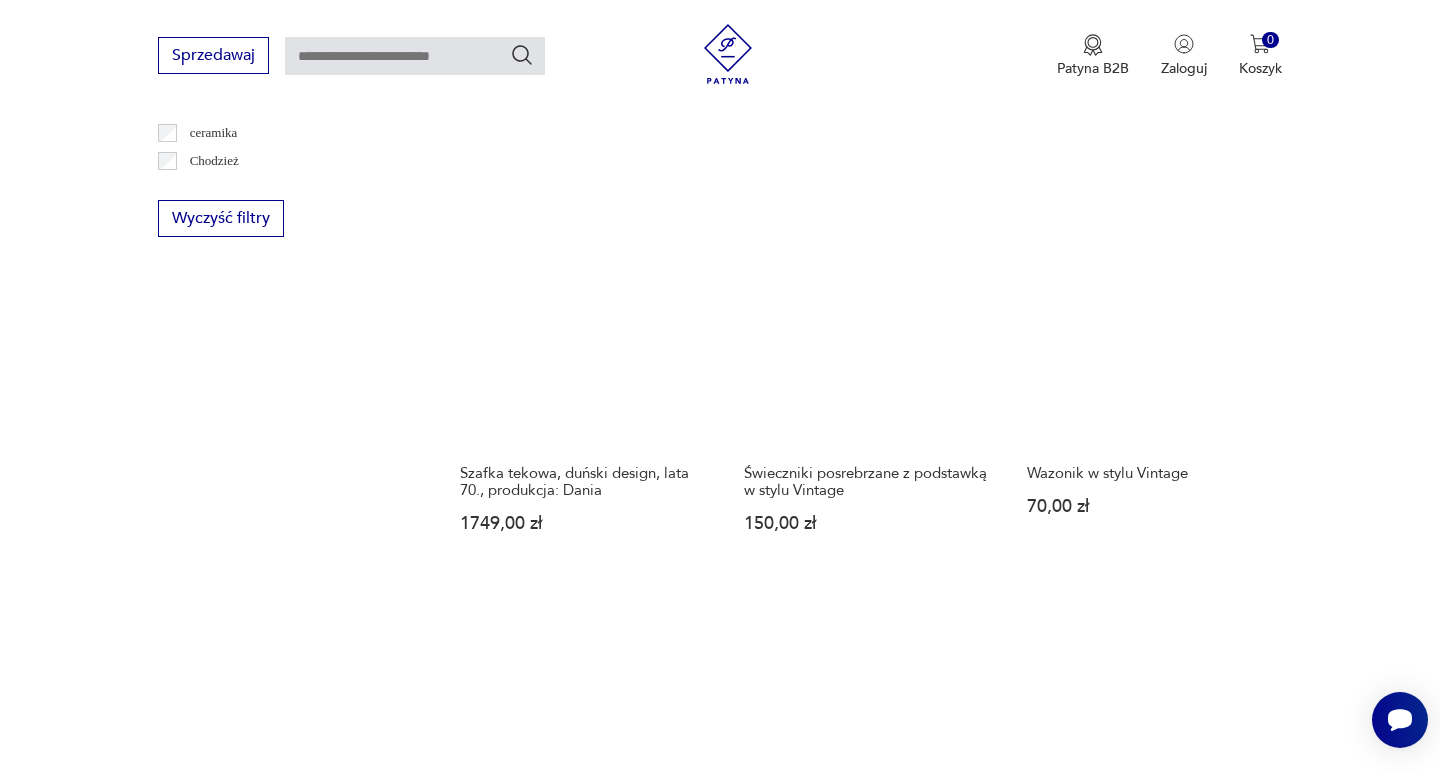 scroll, scrollTop: 1676, scrollLeft: 0, axis: vertical 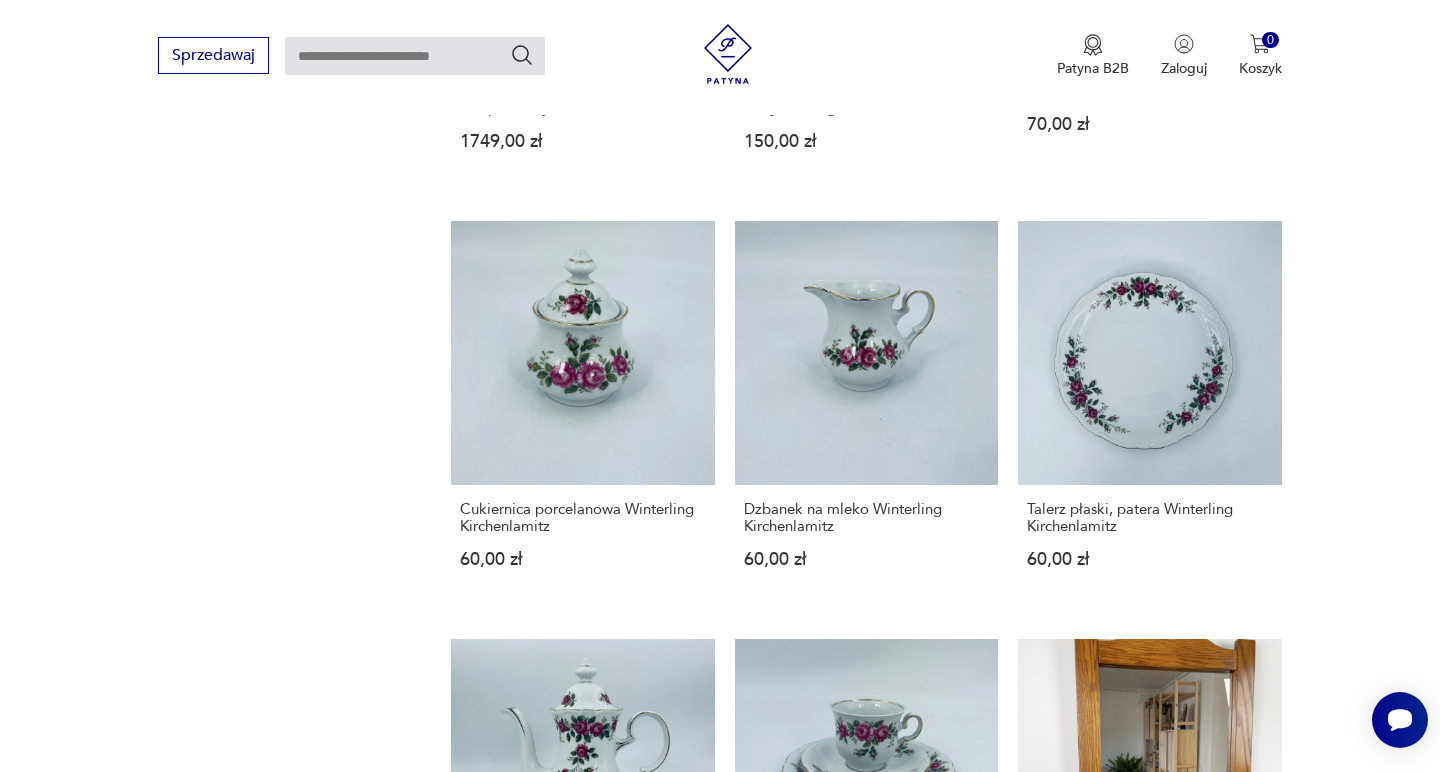 click on "23" at bounding box center (1038, 1580) 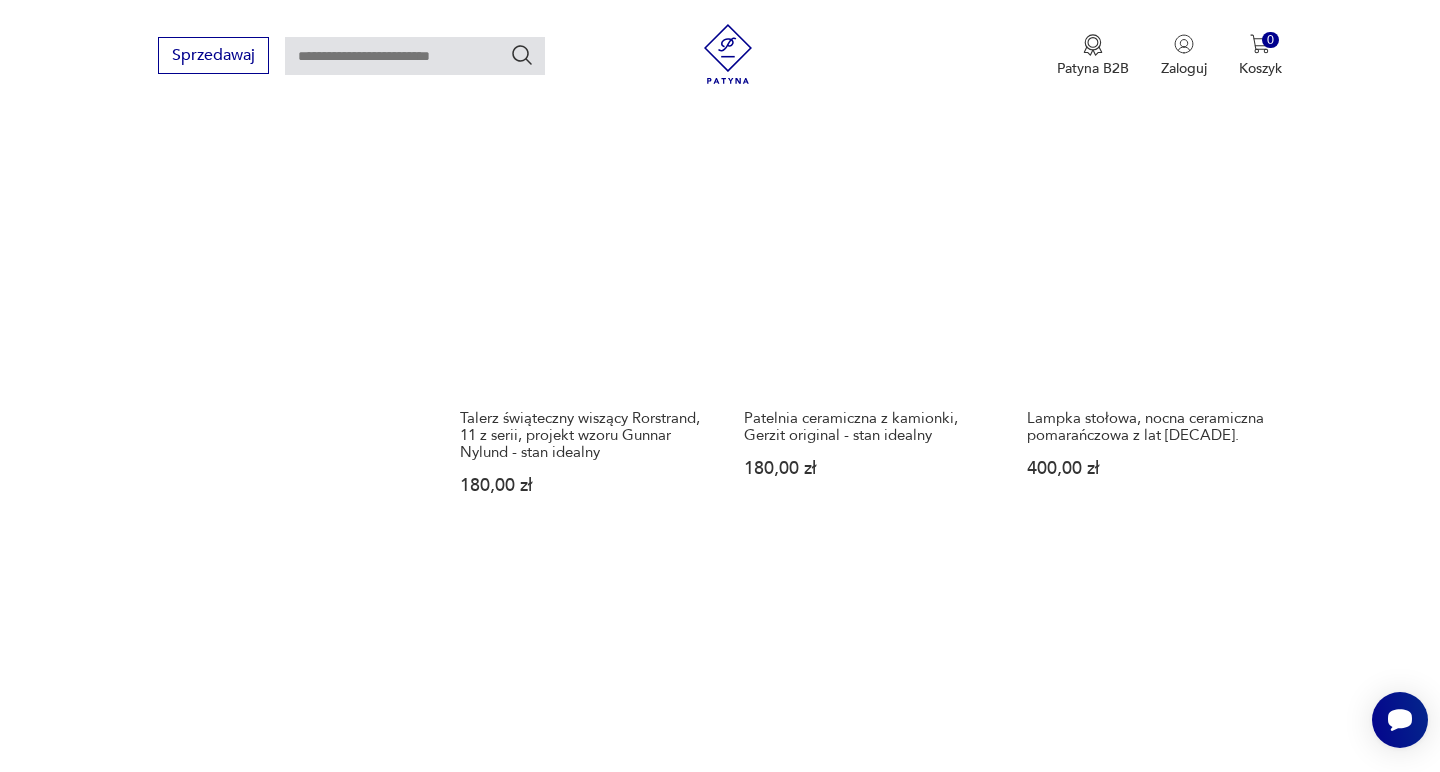 scroll, scrollTop: 1918, scrollLeft: 0, axis: vertical 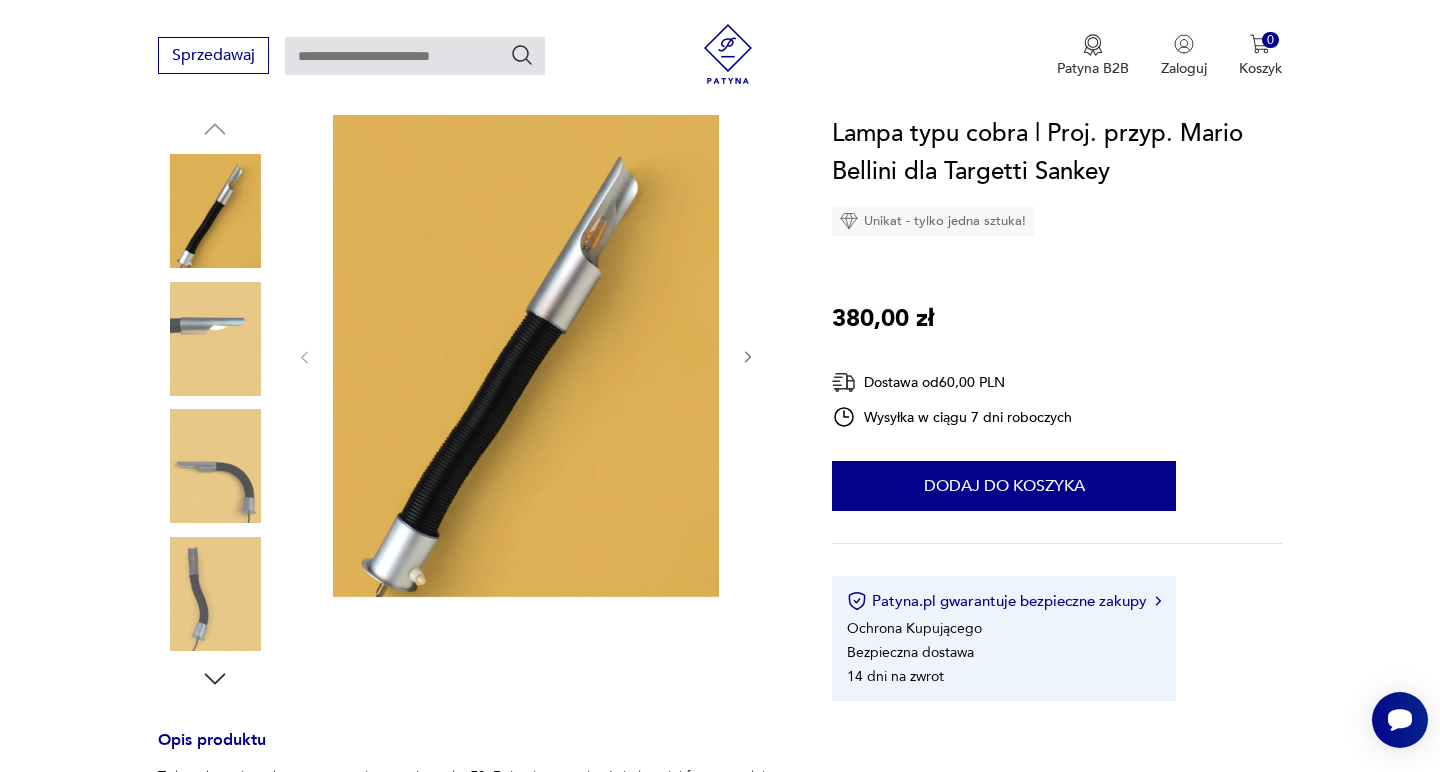 click 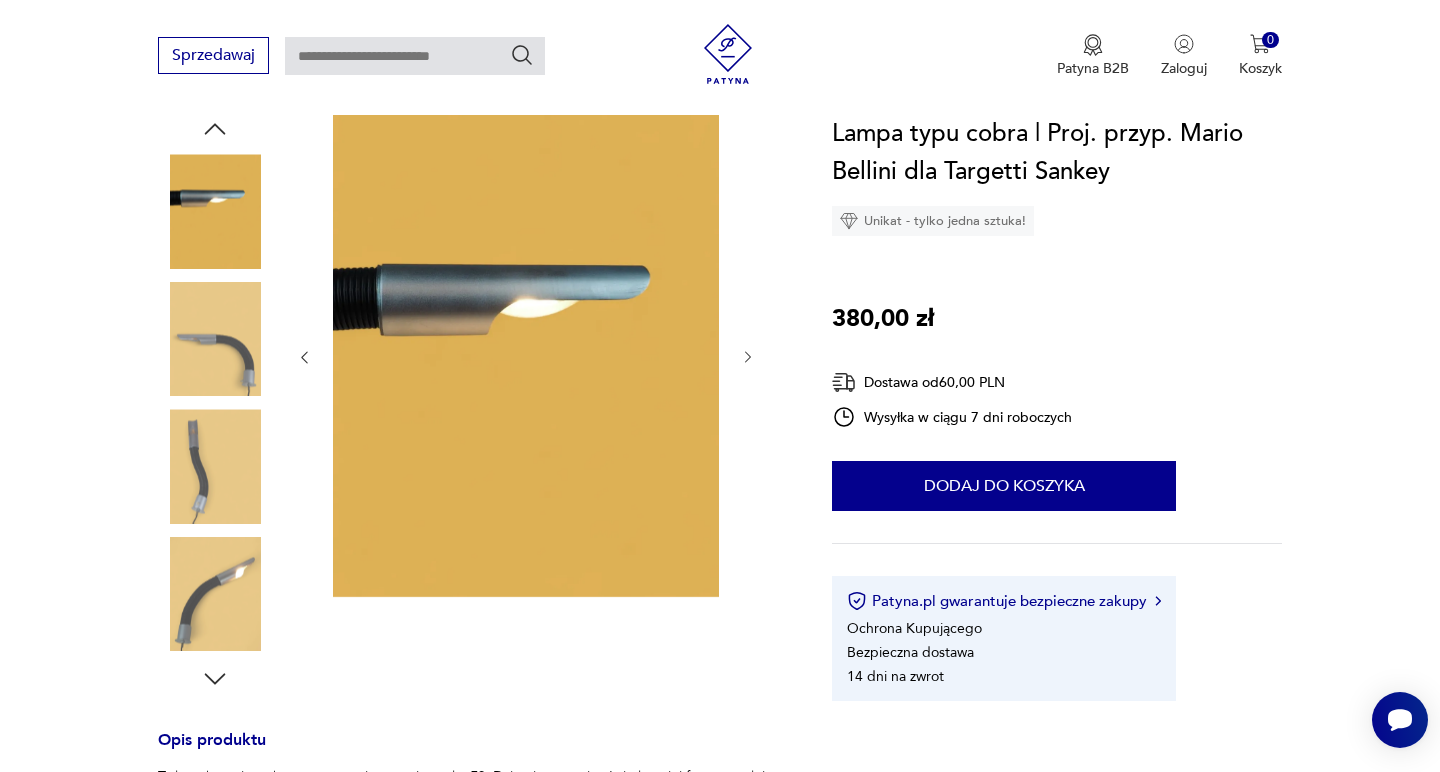 click 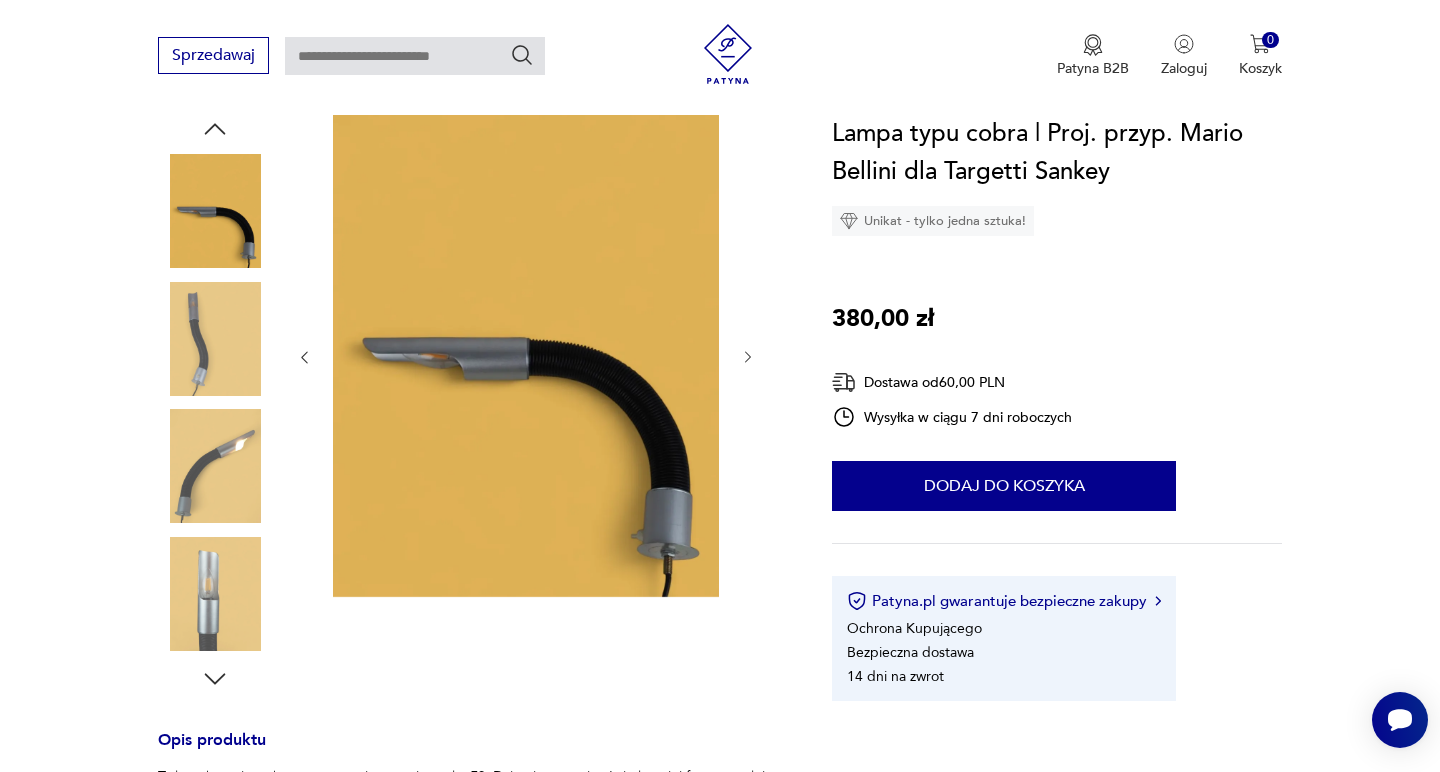 click 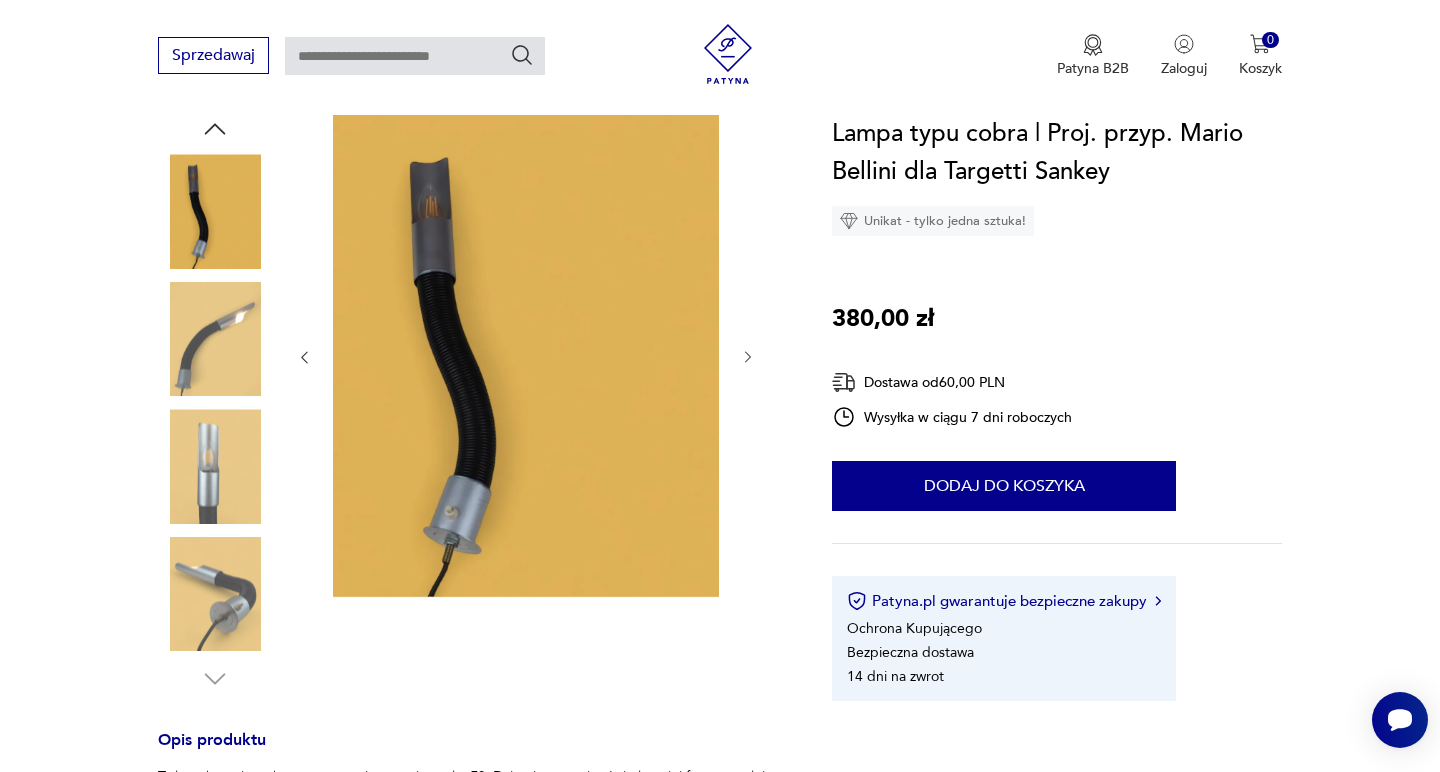 click 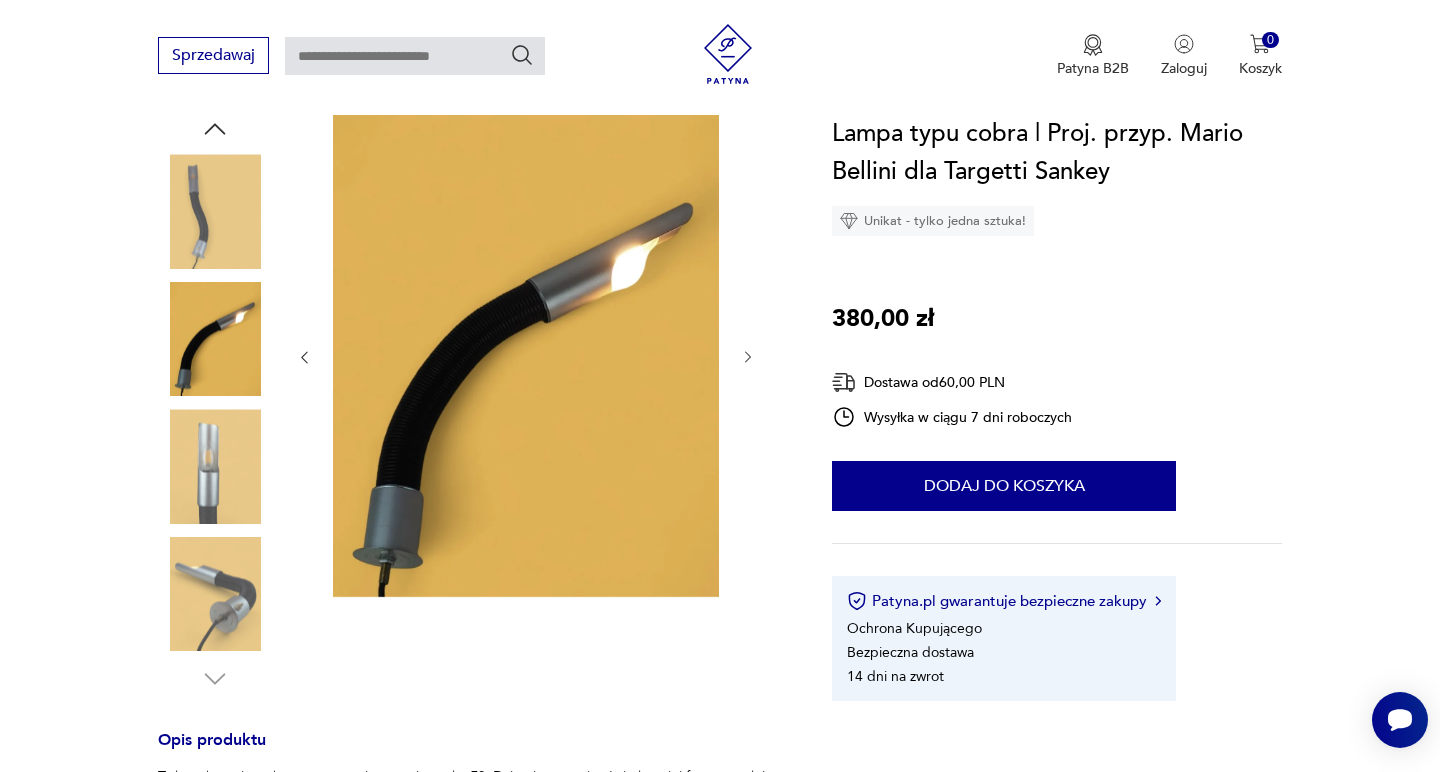 click 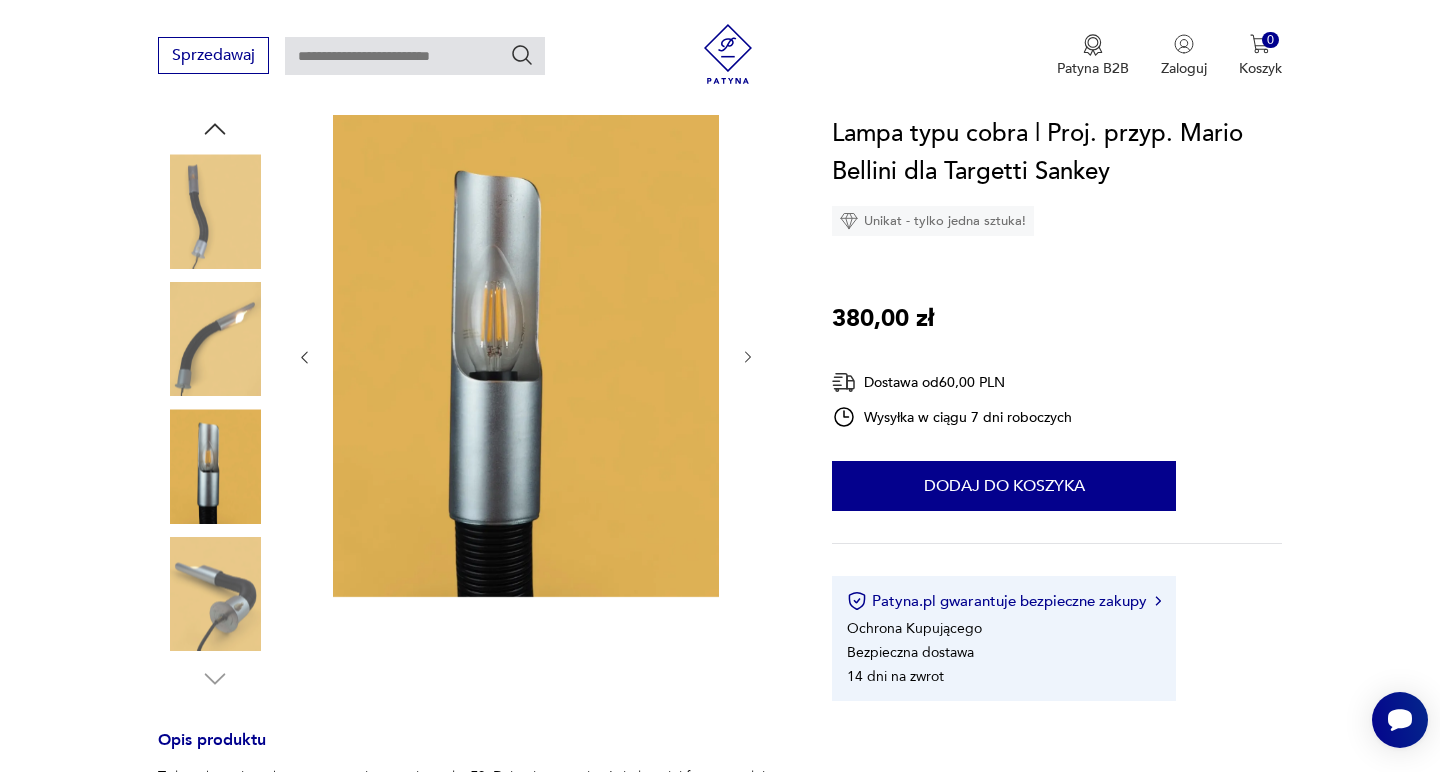 click 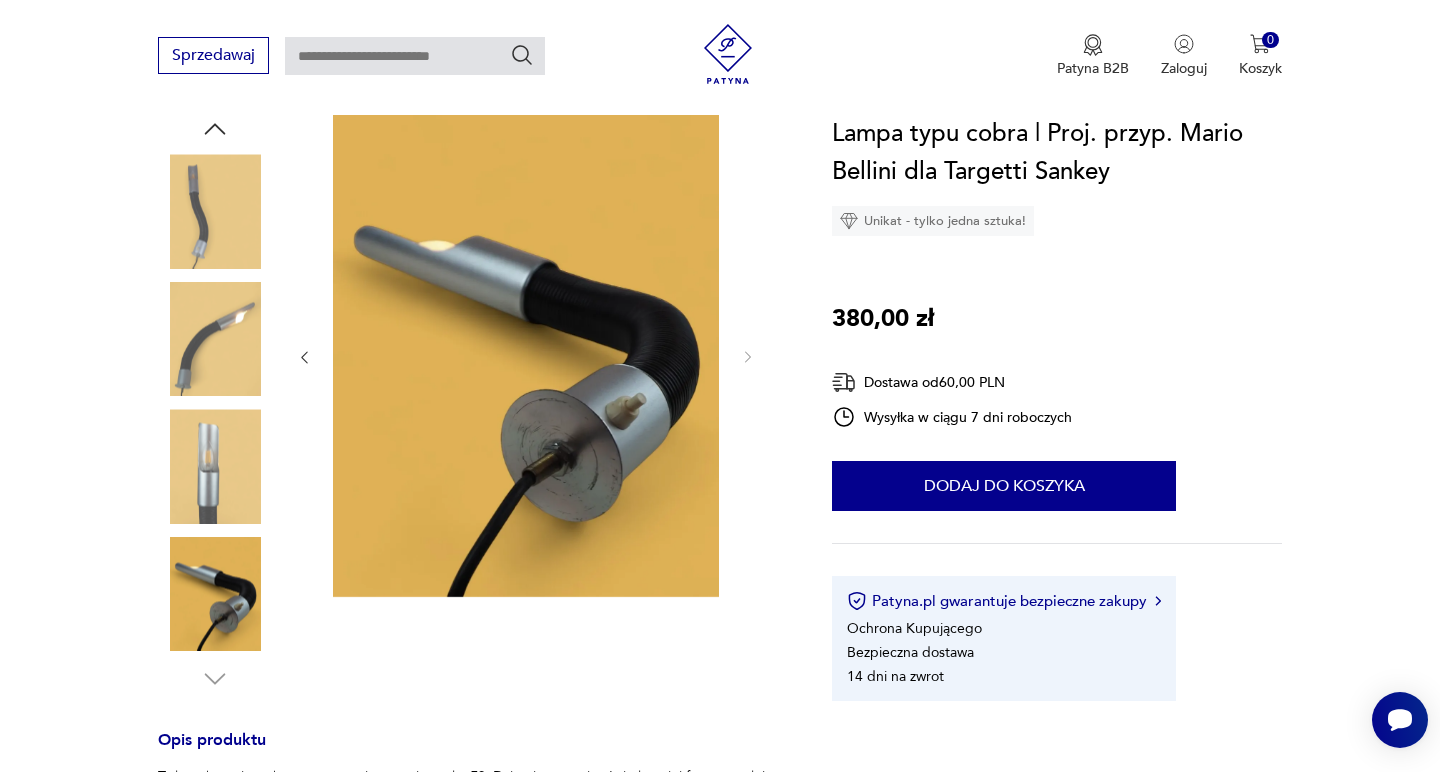 click 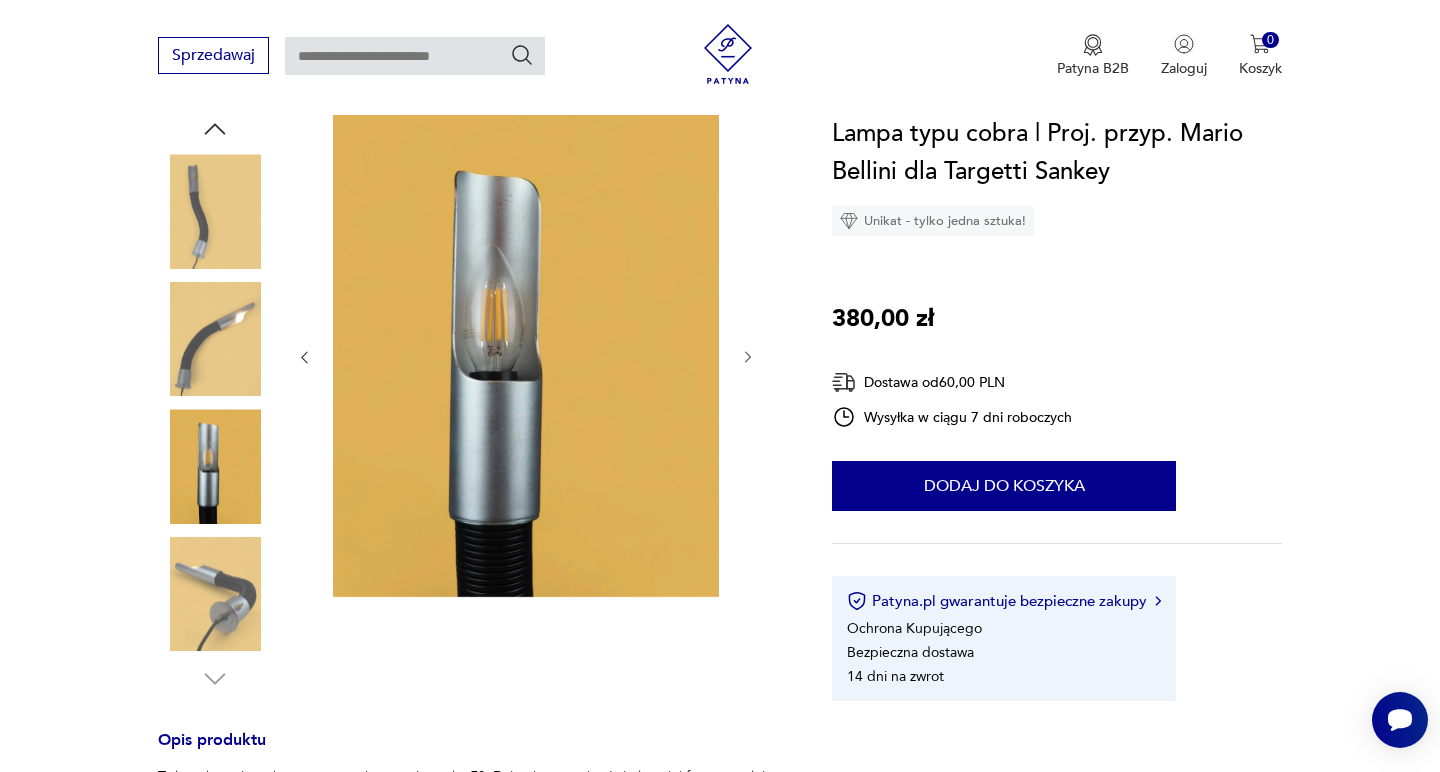 click 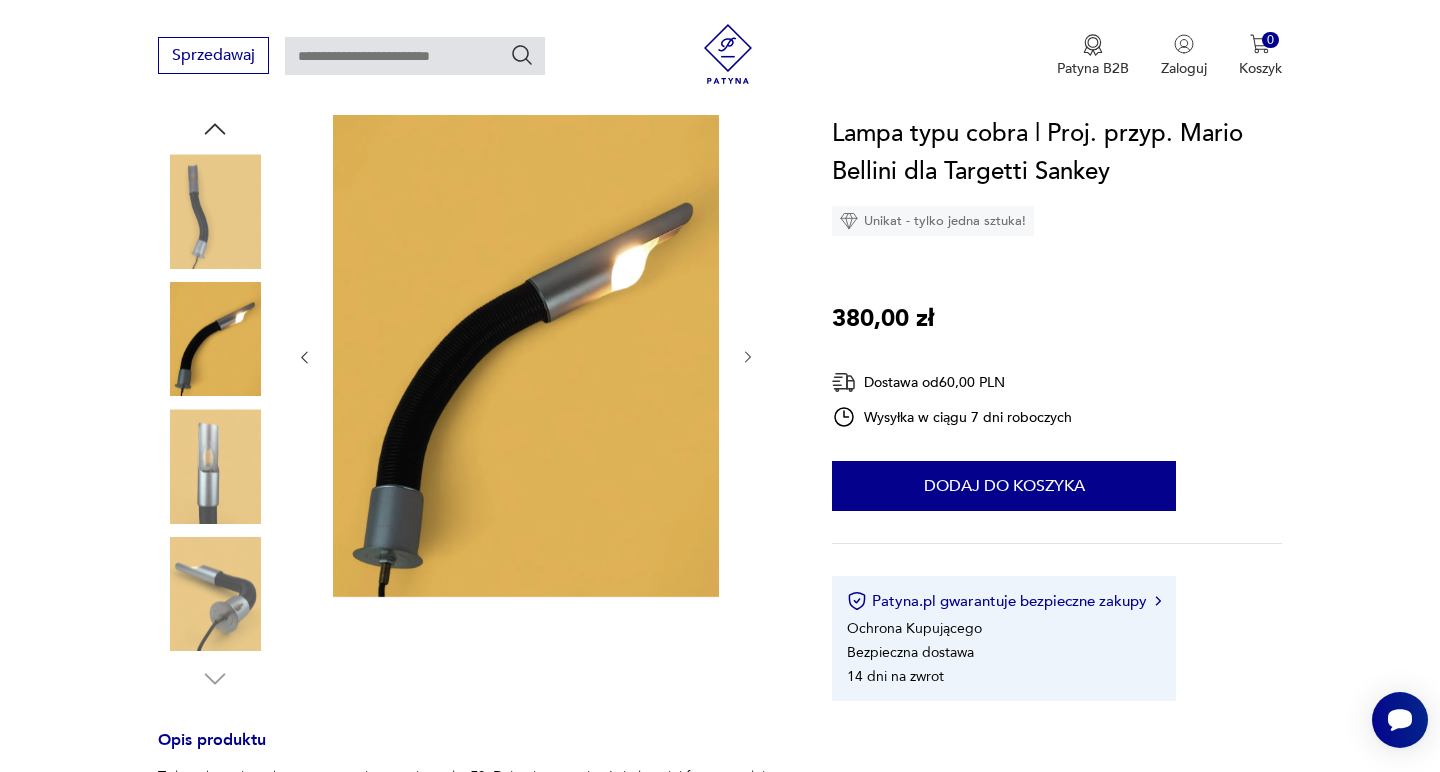 click 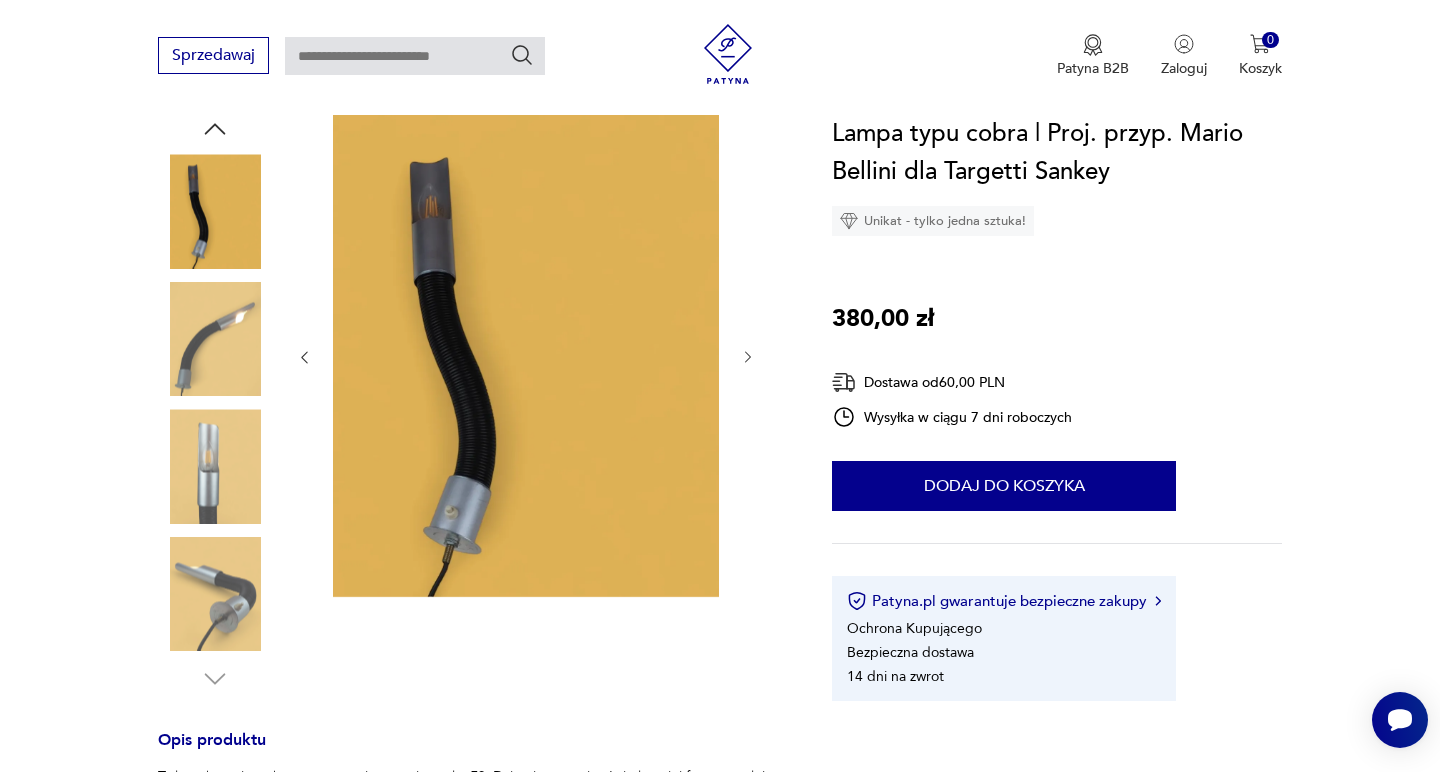 click 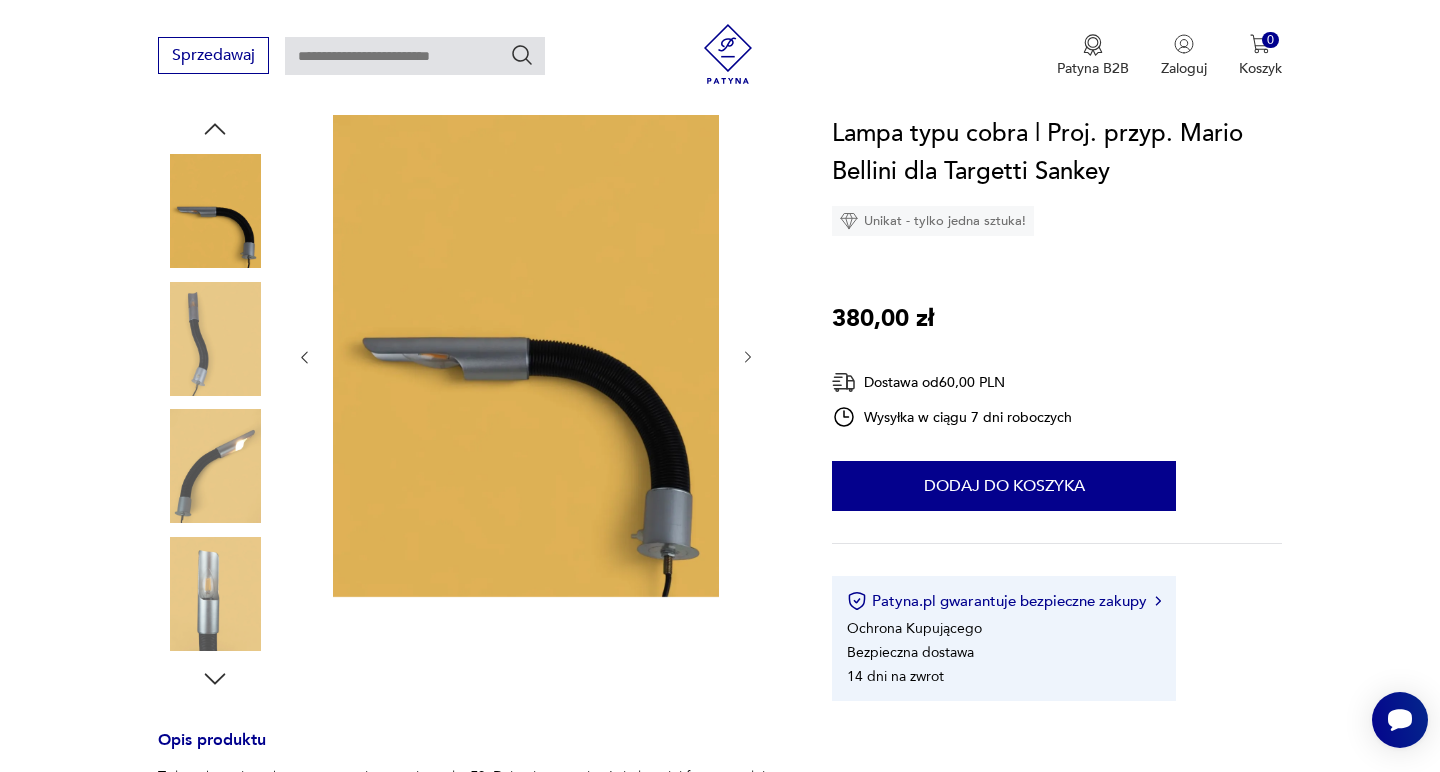 click 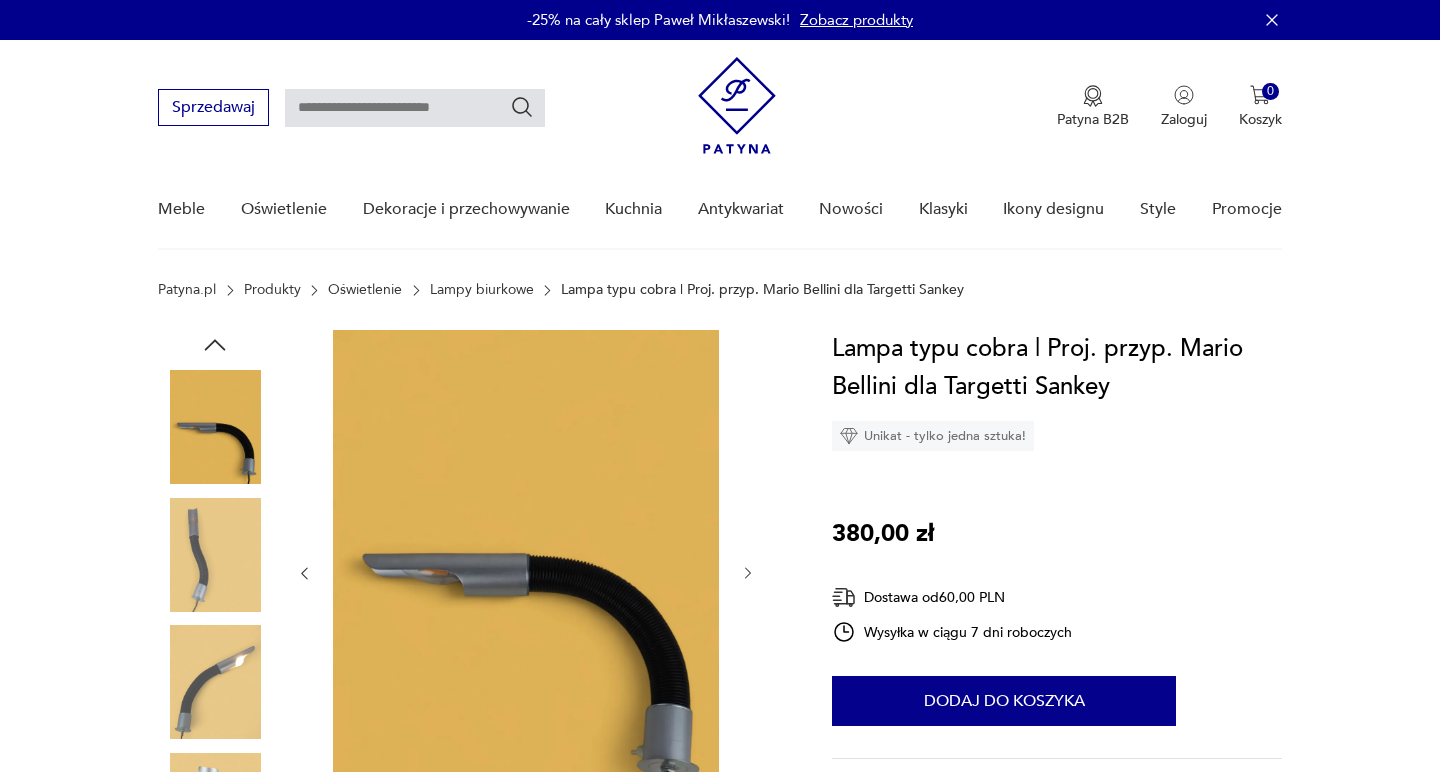 scroll, scrollTop: 70, scrollLeft: 0, axis: vertical 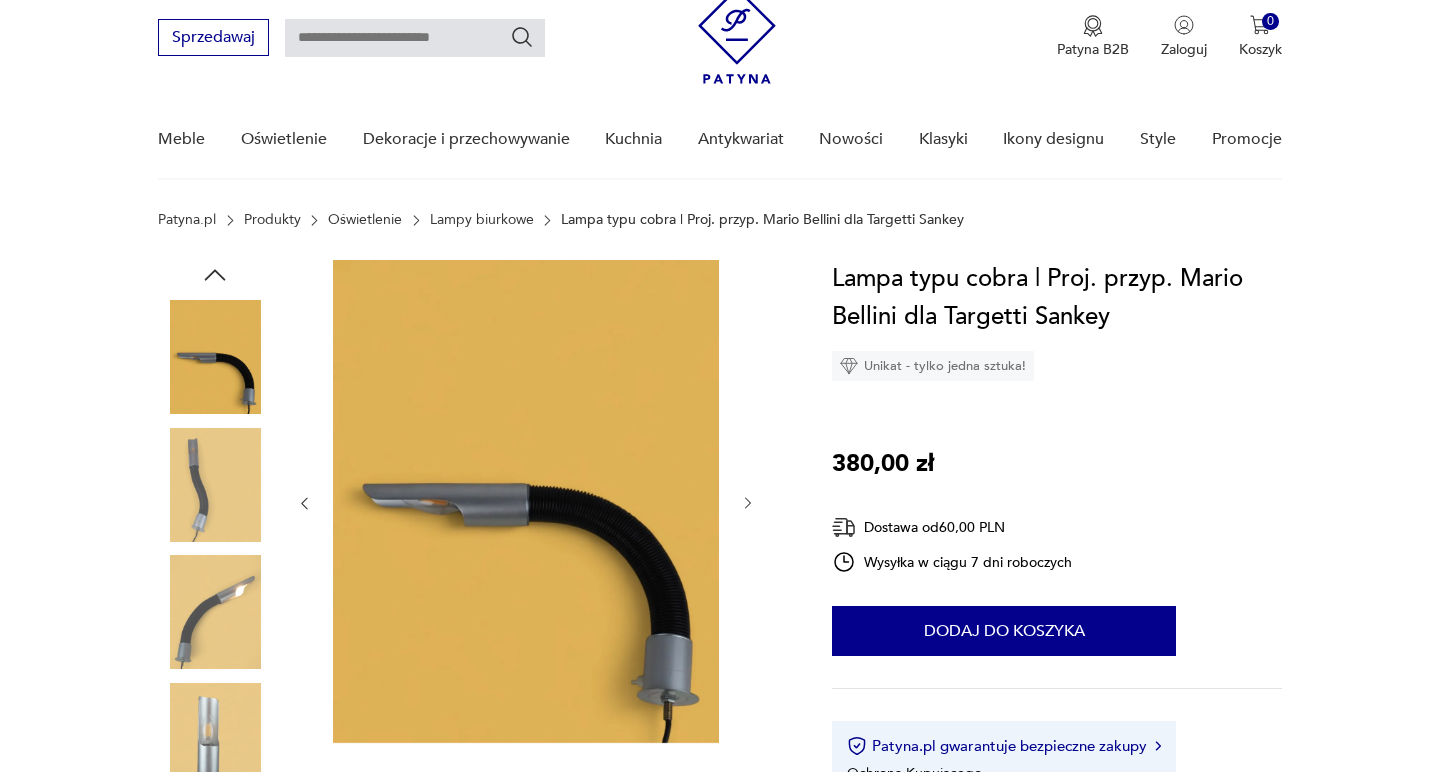 click 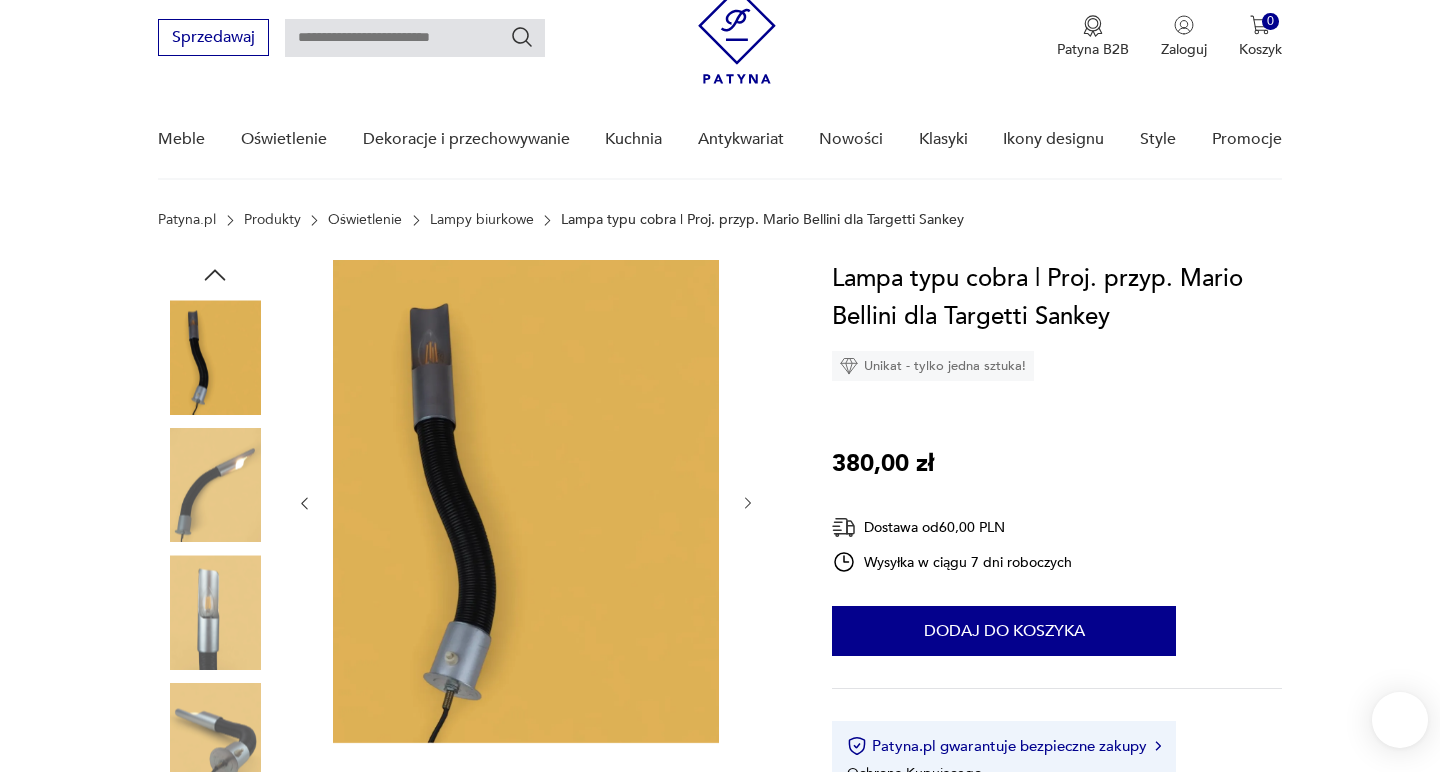 scroll, scrollTop: 70, scrollLeft: 0, axis: vertical 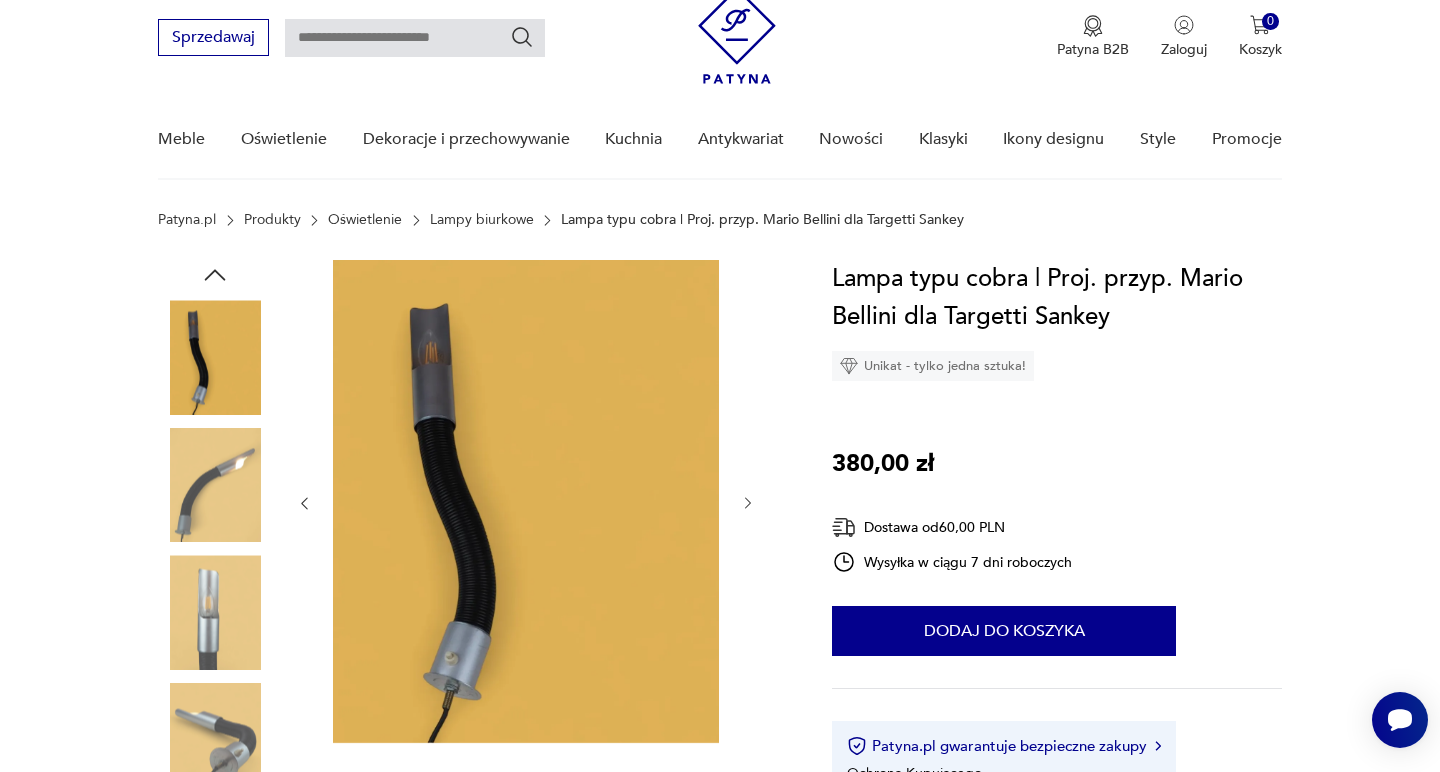 click 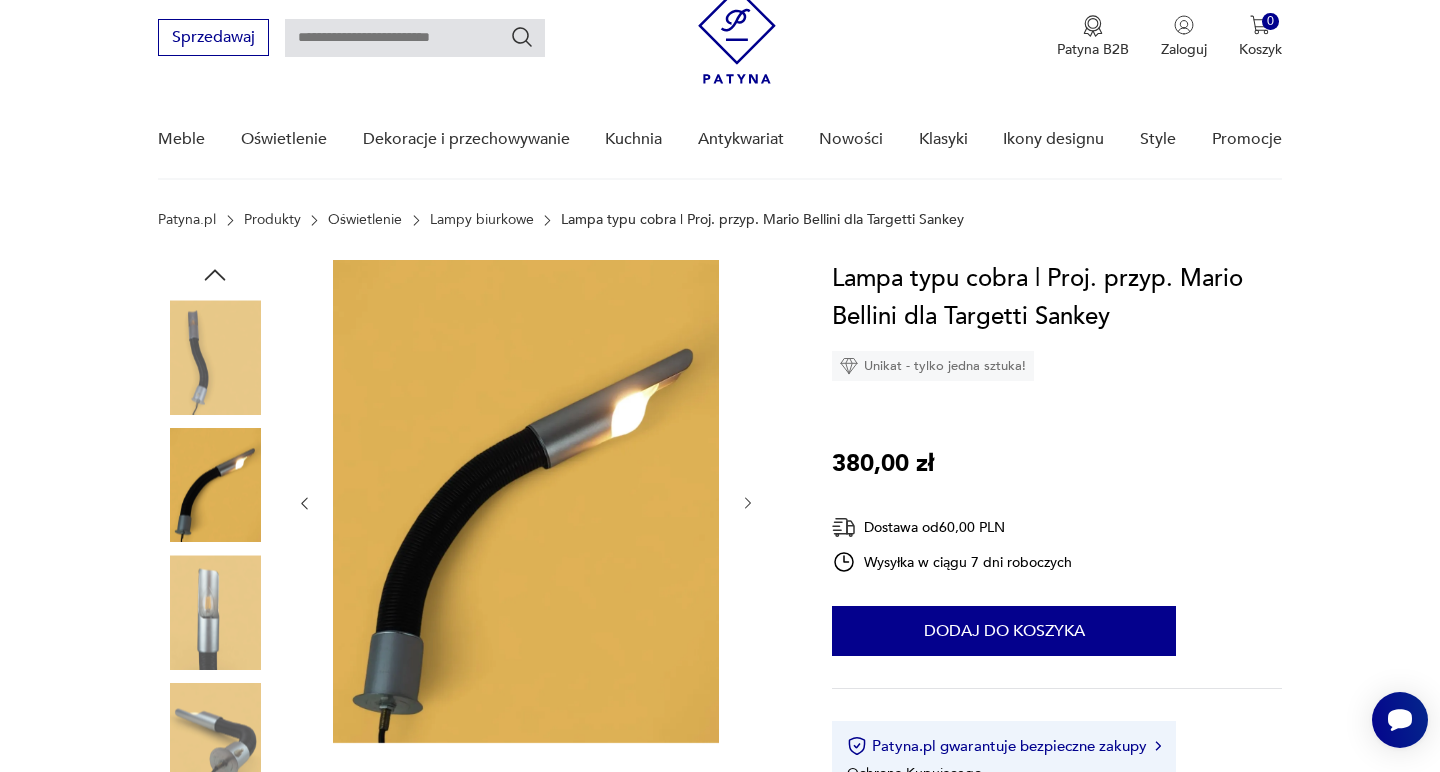 click 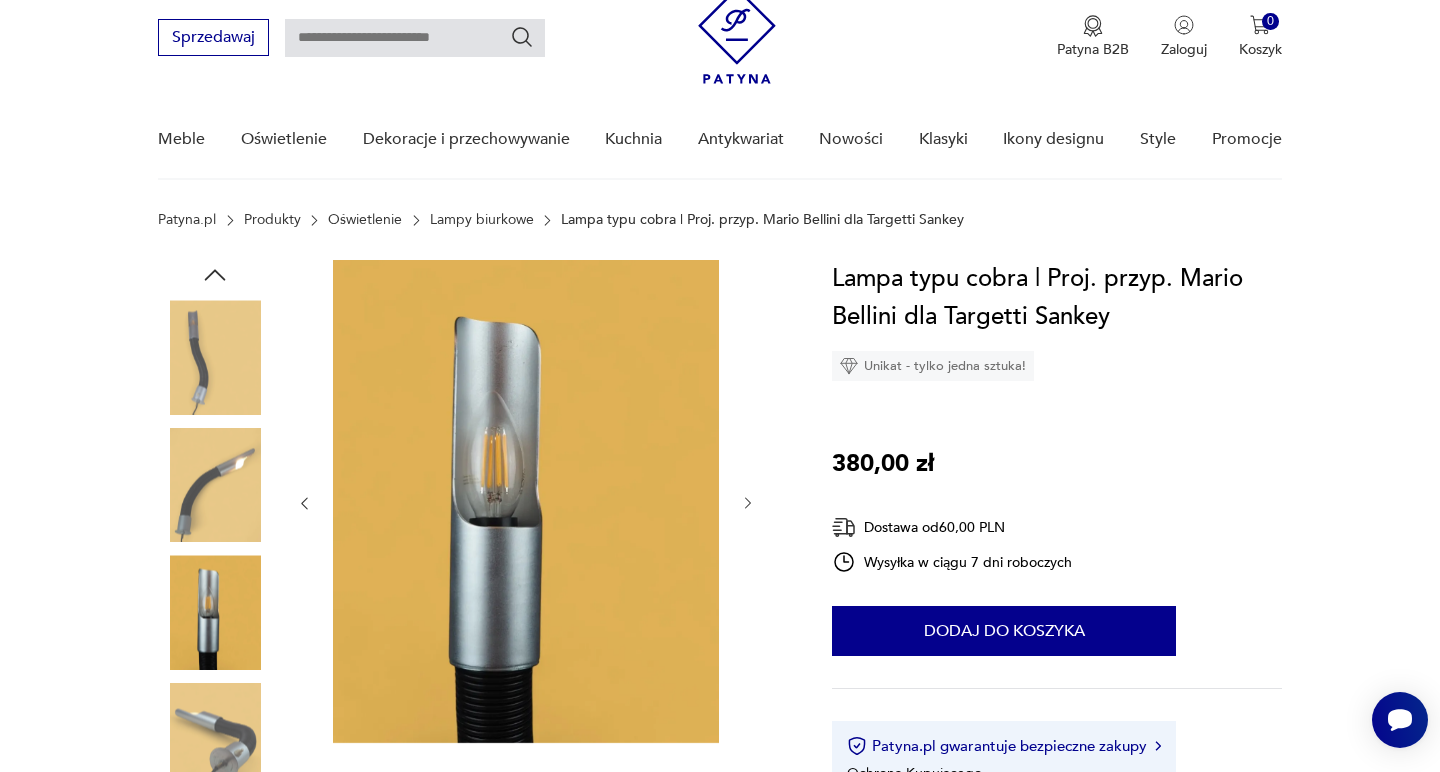 click 